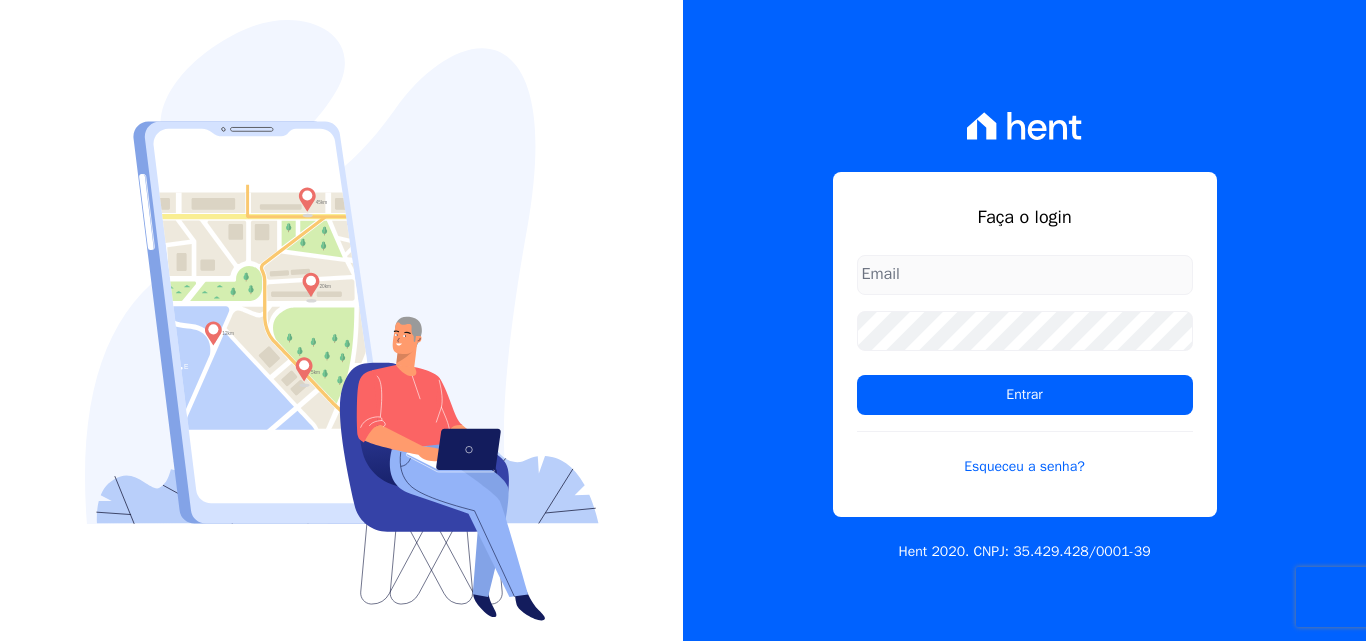 scroll, scrollTop: 0, scrollLeft: 0, axis: both 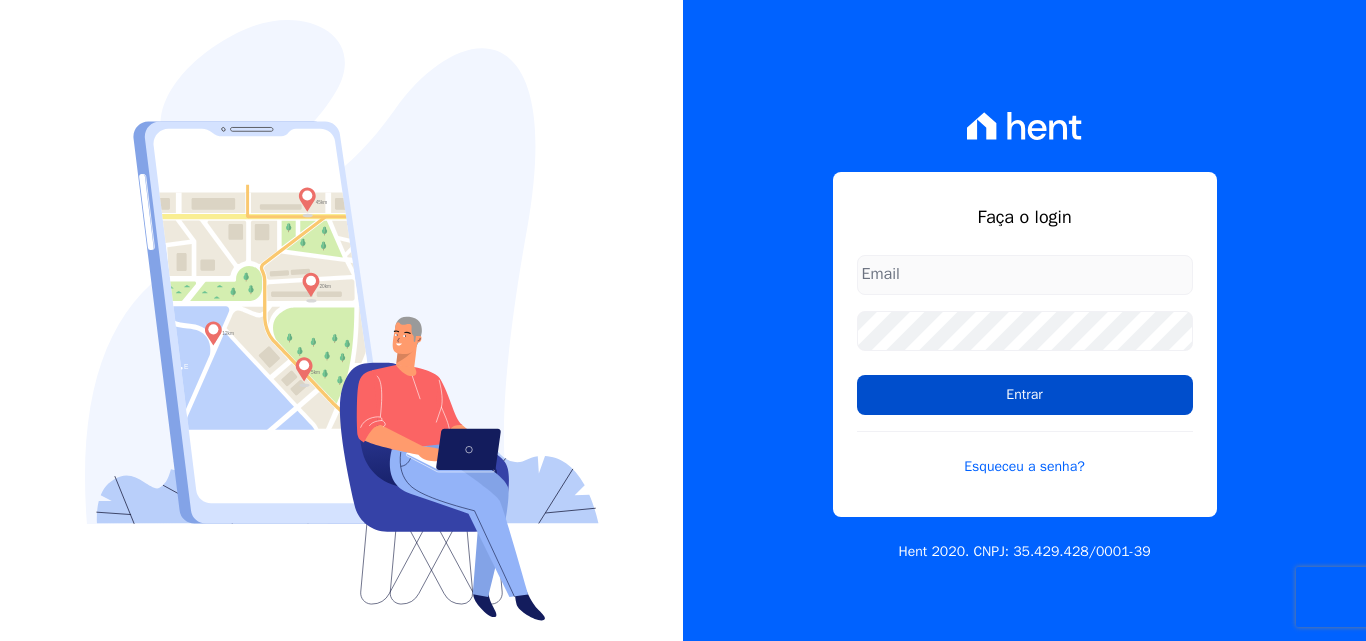 type on "atendimentooasis@[EMAIL]" 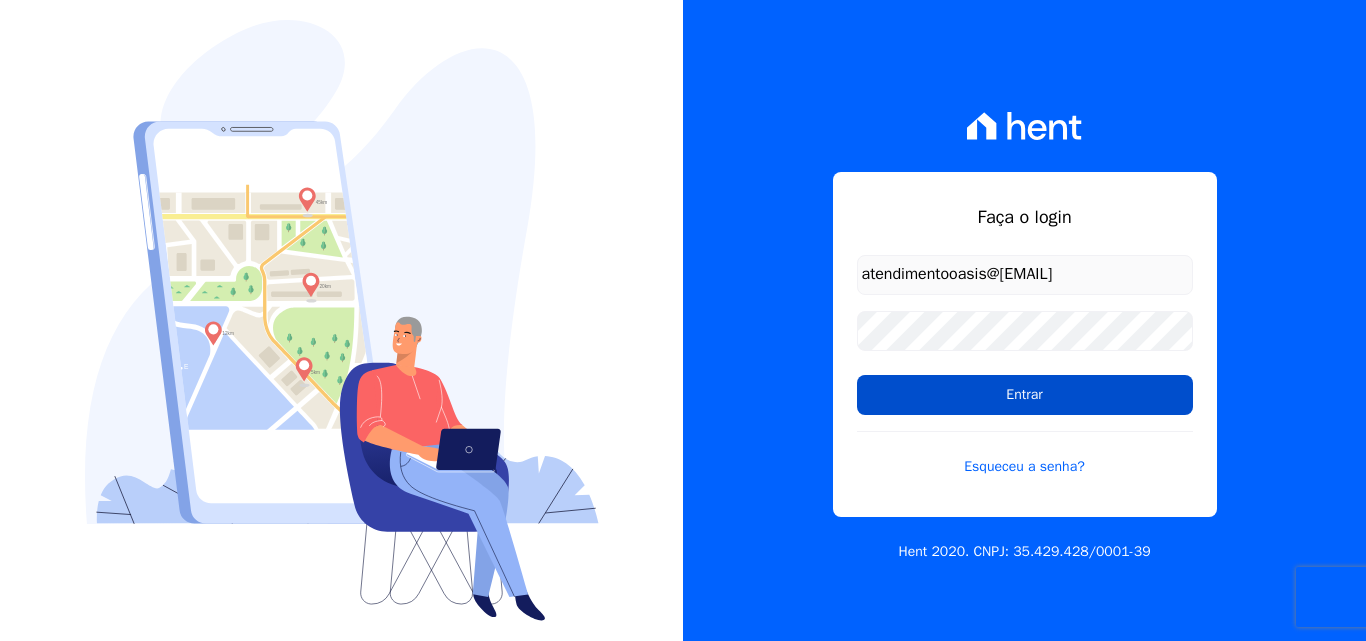 click on "Entrar" at bounding box center [1025, 395] 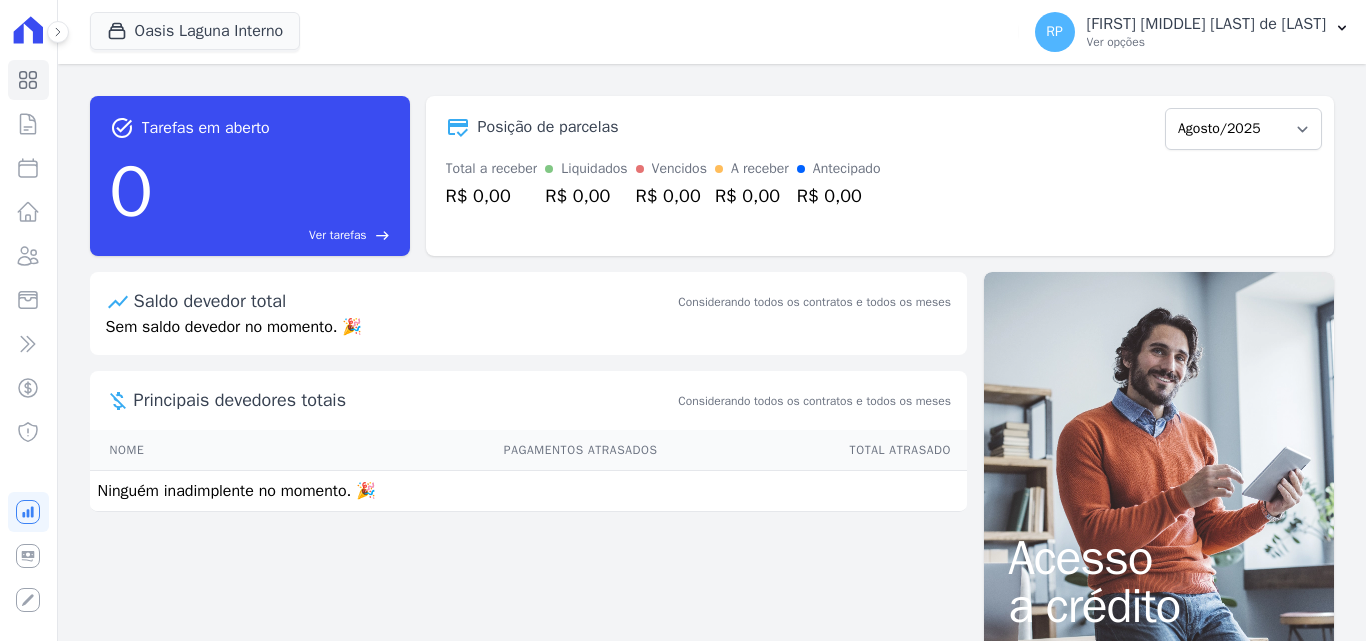 scroll, scrollTop: 0, scrollLeft: 0, axis: both 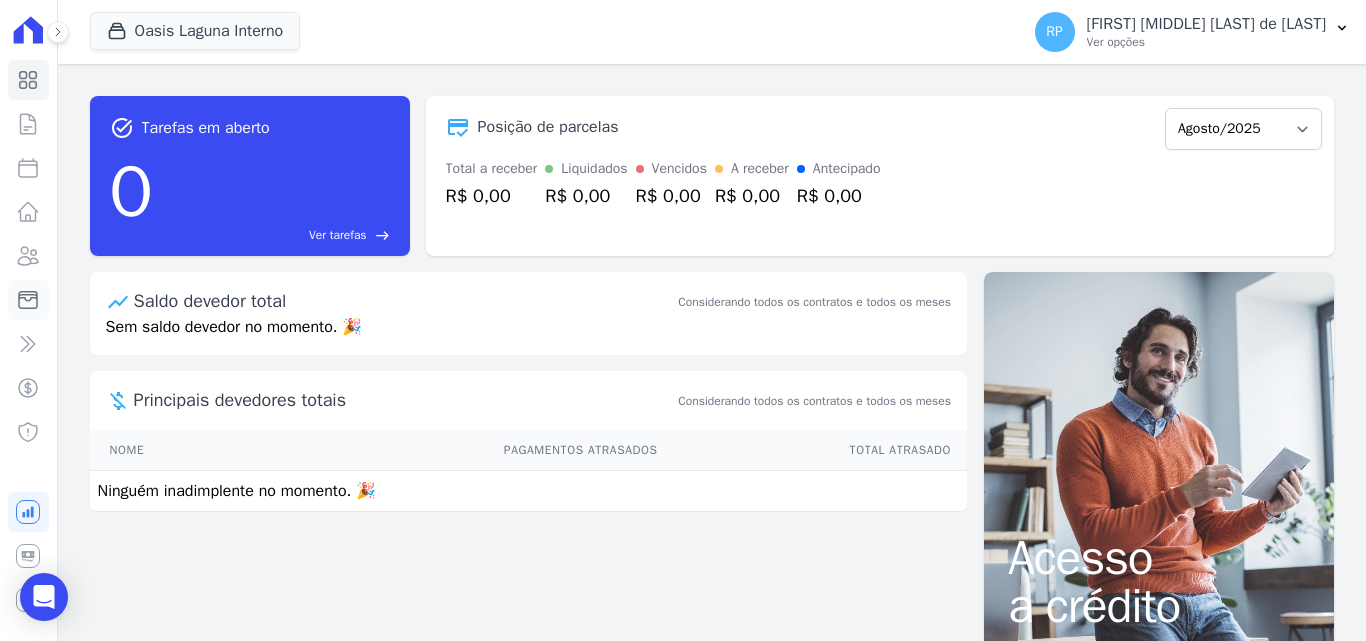 click 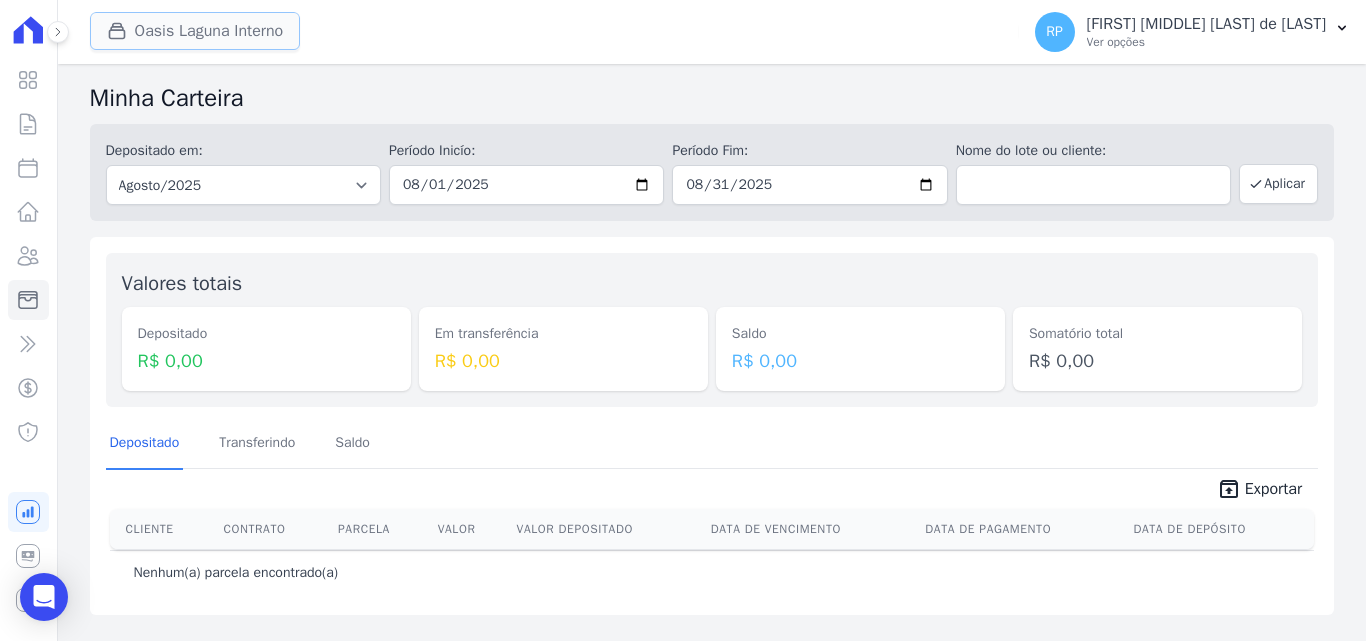click on "Oasis Laguna   Interno" at bounding box center [195, 31] 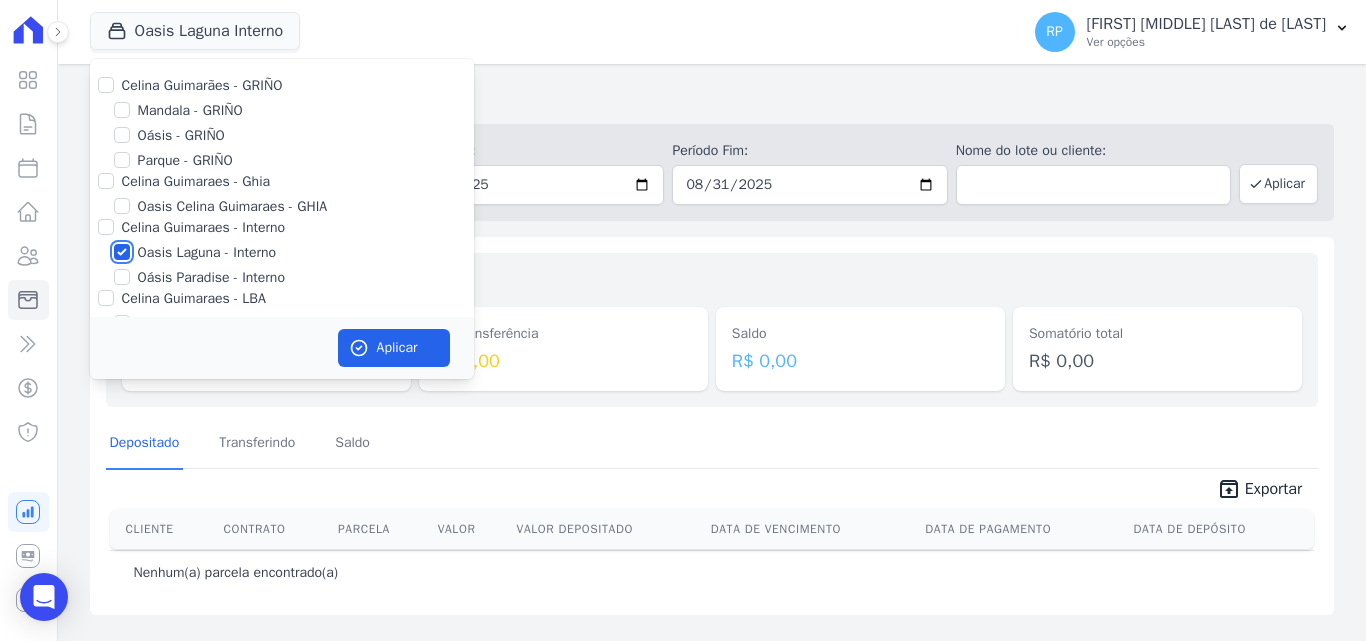 click on "Oasis Laguna - Interno" at bounding box center [122, 252] 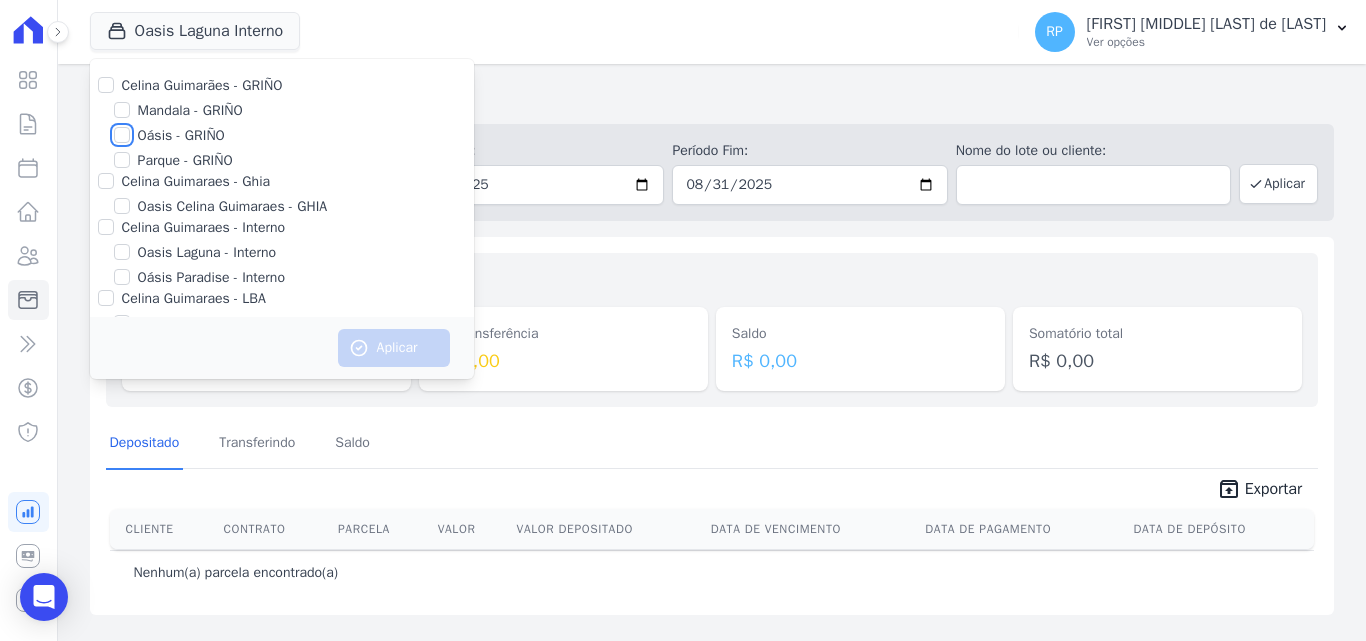 click on "Oásis - GRIÑO" at bounding box center [122, 135] 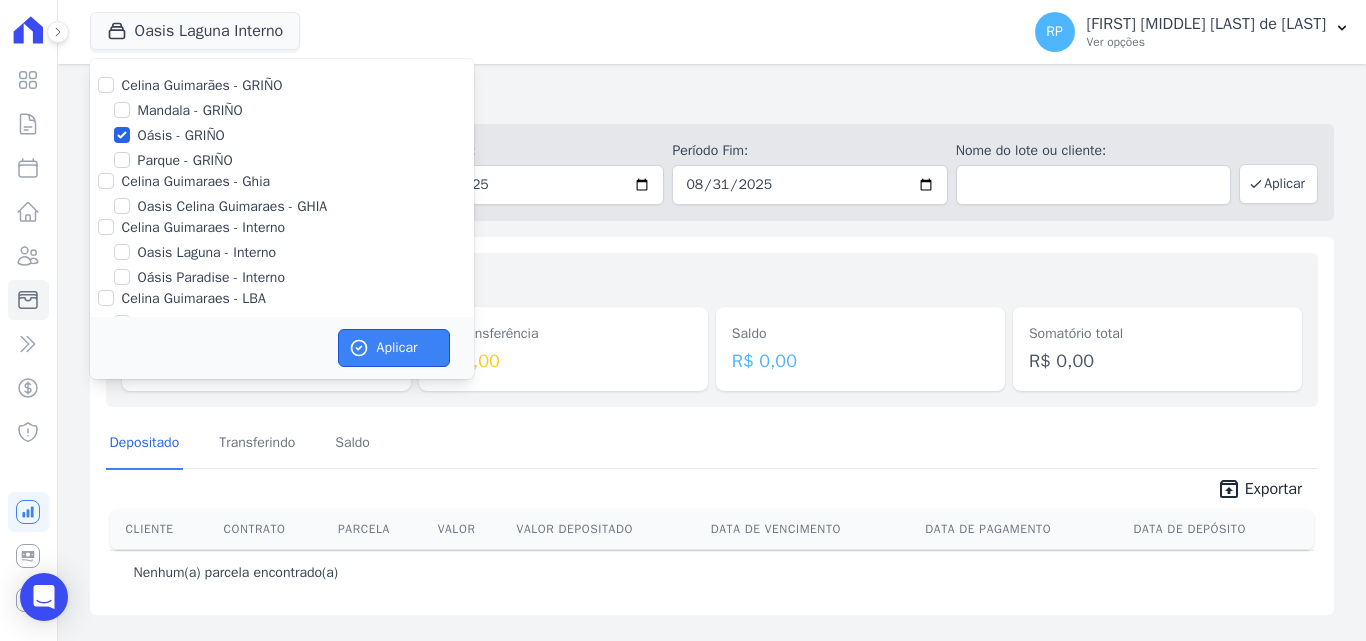 click on "Aplicar" at bounding box center (394, 348) 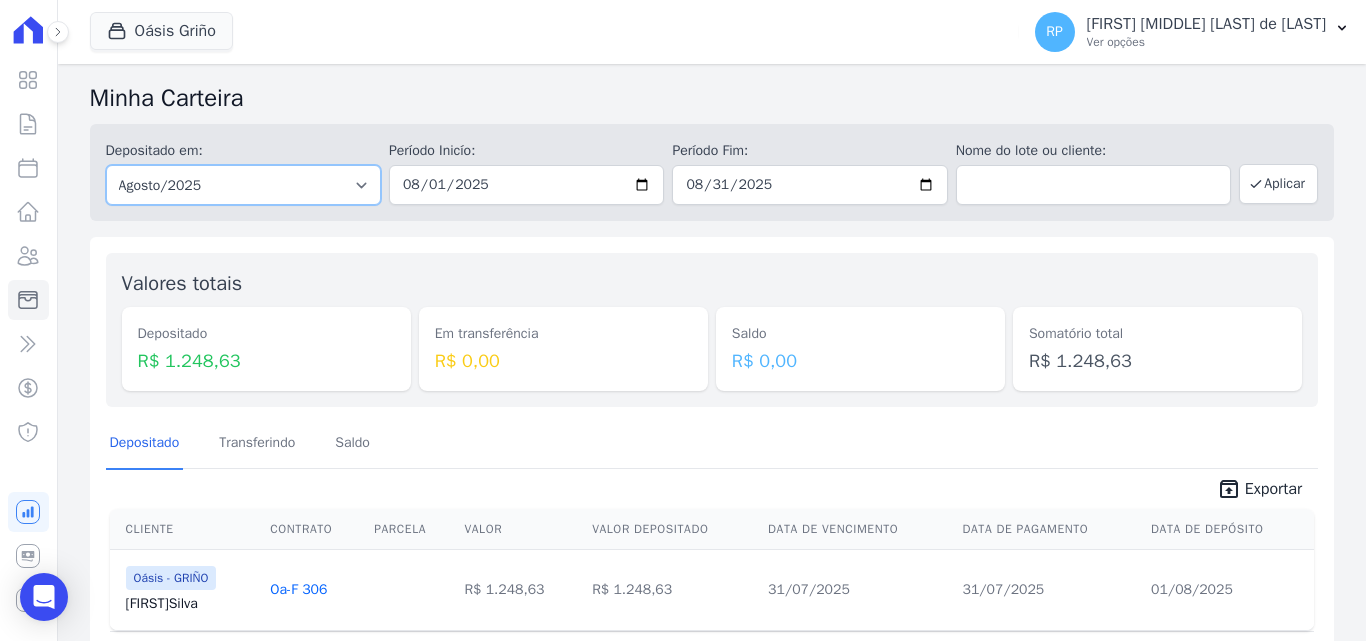 click on "Todos os meses
[DATE]
[DATE]
[DATE]
[DATE]
[DATE]
[DATE]
[DATE]
[DATE]
[DATE]
[DATE]
[DATE]
[DATE]
[DATE]
[DATE]
[DATE]
[DATE]
[DATE]
[DATE]
[DATE]
[DATE]
[DATE]
[DATE]
[DATE]
[DATE]
[DATE]
[DATE]
[DATE]
[DATE]
[DATE]
[DATE]
[DATE]
[DATE]
[DATE]
[DATE]
[DATE]
[DATE]
[DATE]
[DATE]
[DATE]
[DATE]
[DATE]
[DATE]
[DATE]
[DATE]
[DATE]
[DATE]
[DATE]
[DATE]
[DATE]
[DATE]
[DATE]
[DATE]
[DATE]
[DATE]
[DATE]
[DATE]
[DATE]
[DATE]
[DATE]
[DATE]
[DATE]
[DATE]
[DATE]
[DATE]
[DATE]
[DATE]
[DATE]
[DATE]
[DATE]
[DATE]" at bounding box center [243, 185] 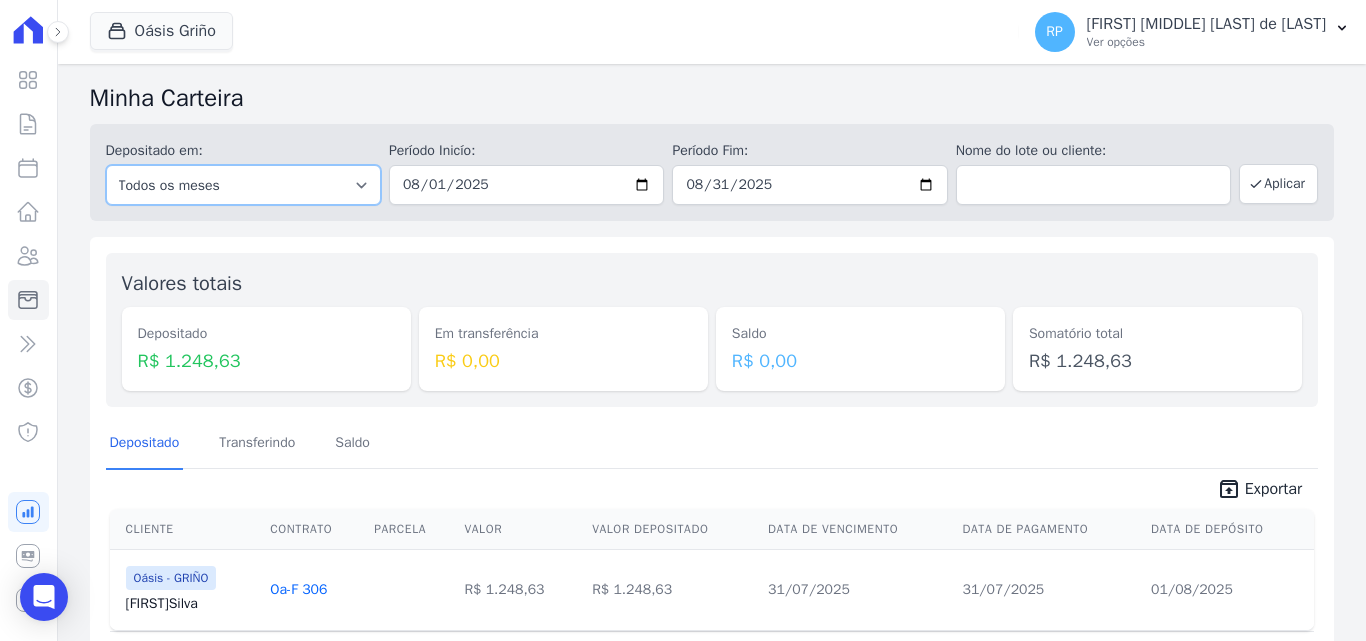 click on "Todos os meses
[DATE]
[DATE]
[DATE]
[DATE]
[DATE]
[DATE]
[DATE]
[DATE]
[DATE]
[DATE]
[DATE]
[DATE]
[DATE]
[DATE]
[DATE]
[DATE]
[DATE]
[DATE]
[DATE]
[DATE]
[DATE]
[DATE]
[DATE]
[DATE]
[DATE]
[DATE]
[DATE]
[DATE]
[DATE]
[DATE]
[DATE]
[DATE]
[DATE]
[DATE]
[DATE]
[DATE]
[DATE]
[DATE]
[DATE]
[DATE]
[DATE]
[DATE]
[DATE]
[DATE]
[DATE]
[DATE]
[DATE]
[DATE]
[DATE]
[DATE]
[DATE]
[DATE]
[DATE]
[DATE]
[DATE]
[DATE]
[DATE]
[DATE]
[DATE]
[DATE]
[DATE]
[DATE]
[DATE]
[DATE]
[DATE]
[DATE]
[DATE]
[DATE]
[DATE]
[DATE]" at bounding box center (243, 185) 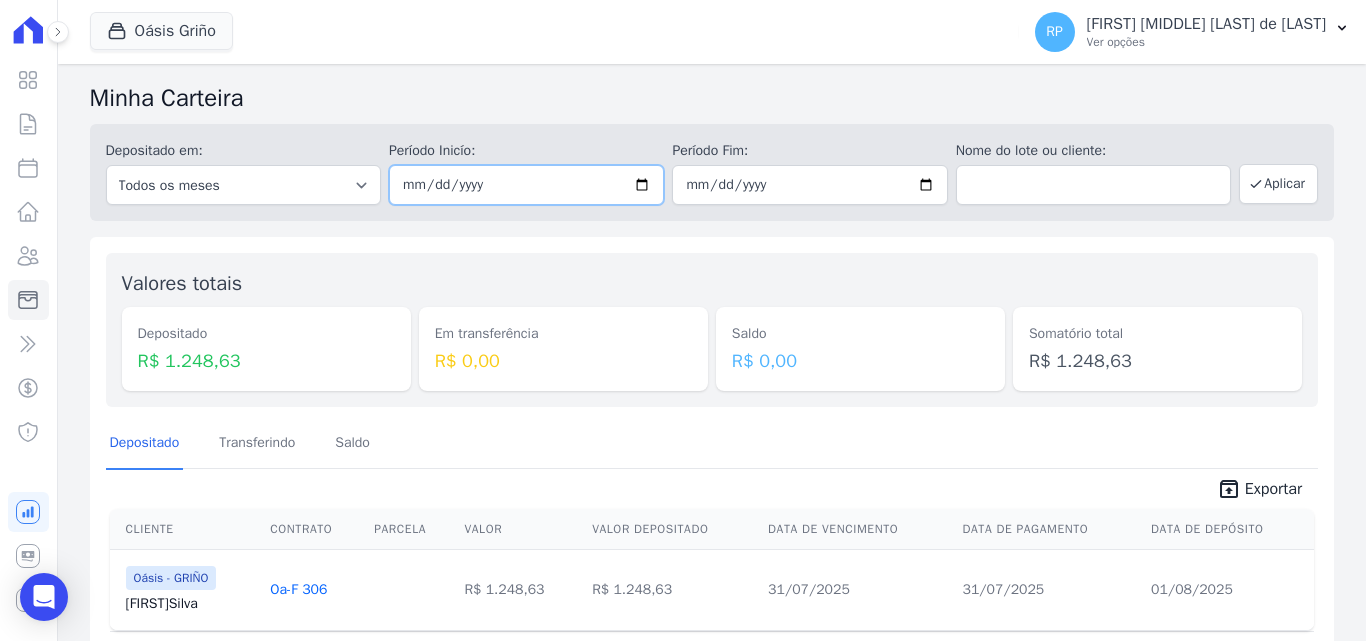 click at bounding box center (526, 185) 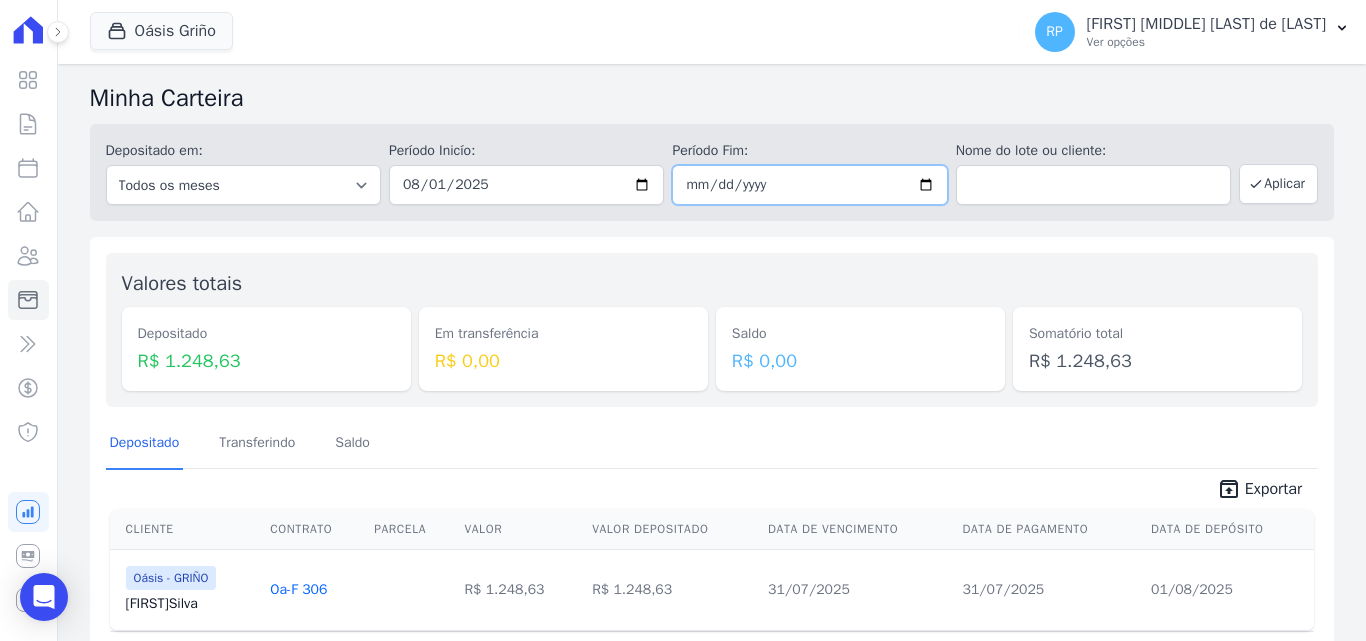 click at bounding box center (809, 185) 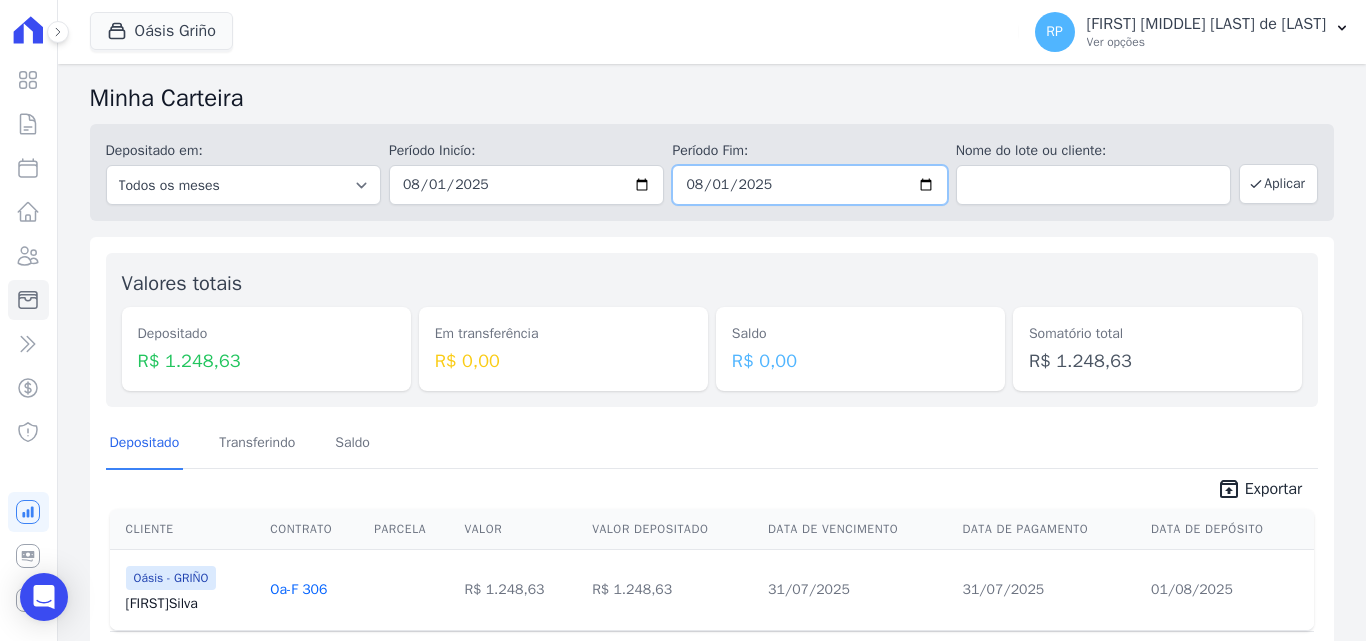 type on "2025-08-01" 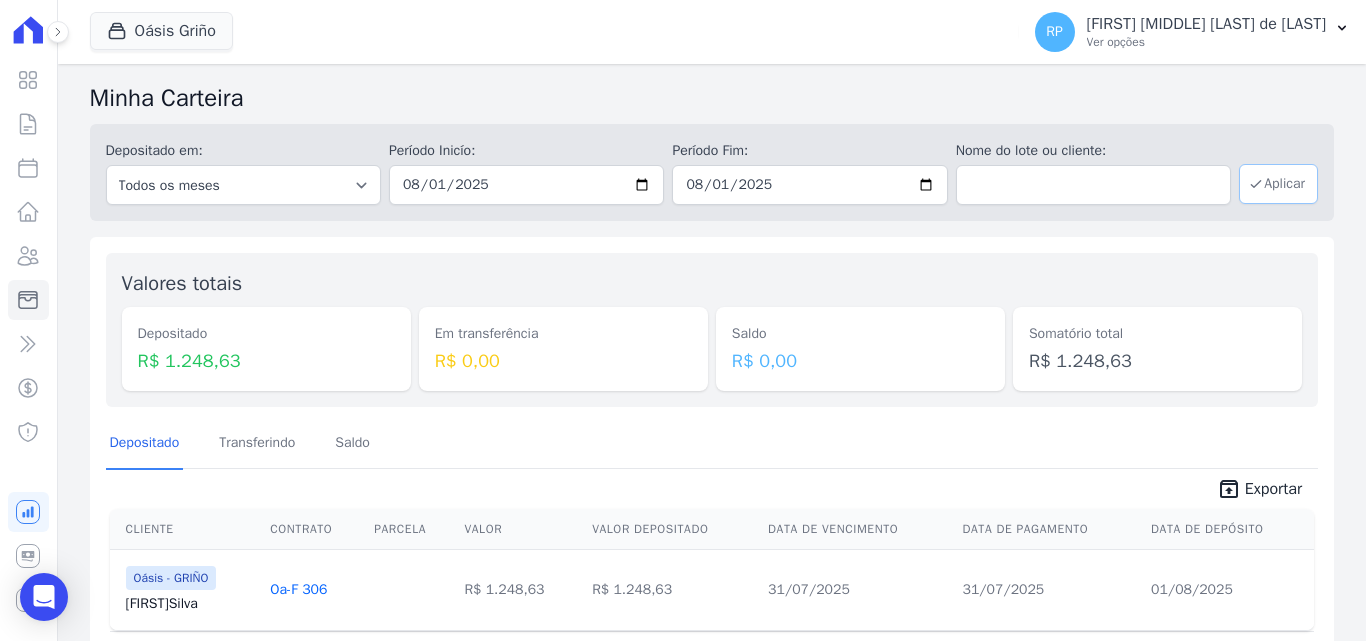 click on "Aplicar" at bounding box center (1278, 184) 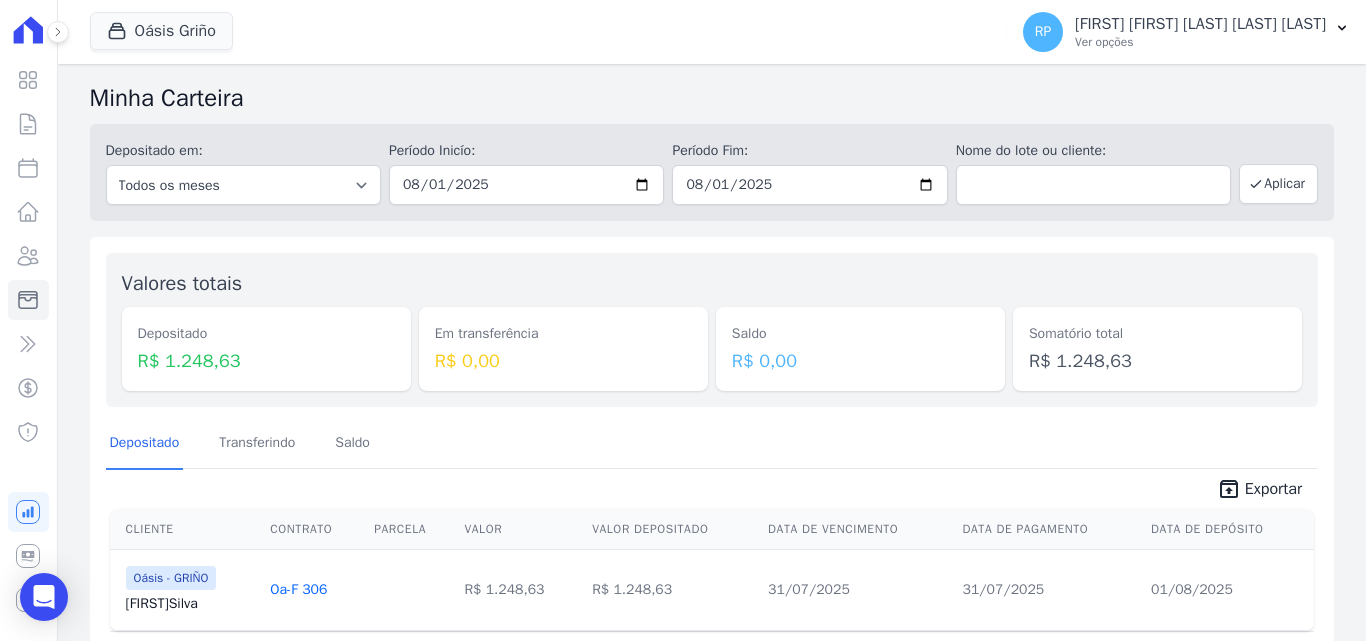 scroll, scrollTop: 0, scrollLeft: 0, axis: both 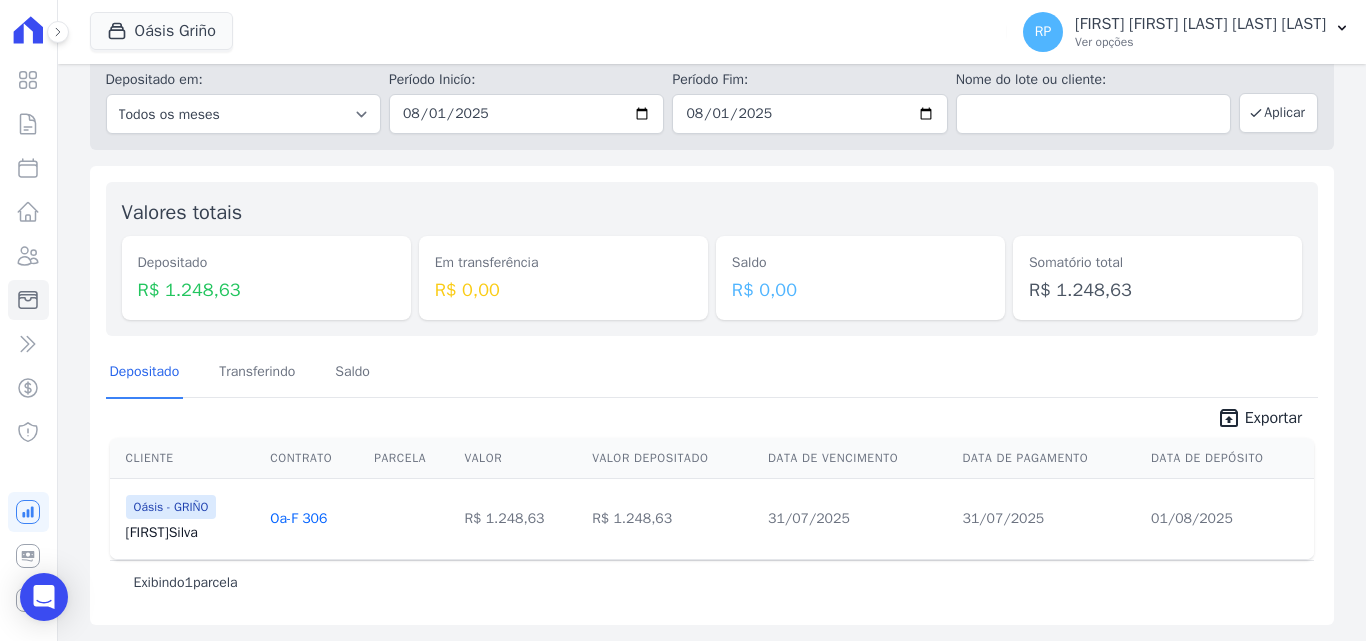 click on "unarchive" at bounding box center (1229, 418) 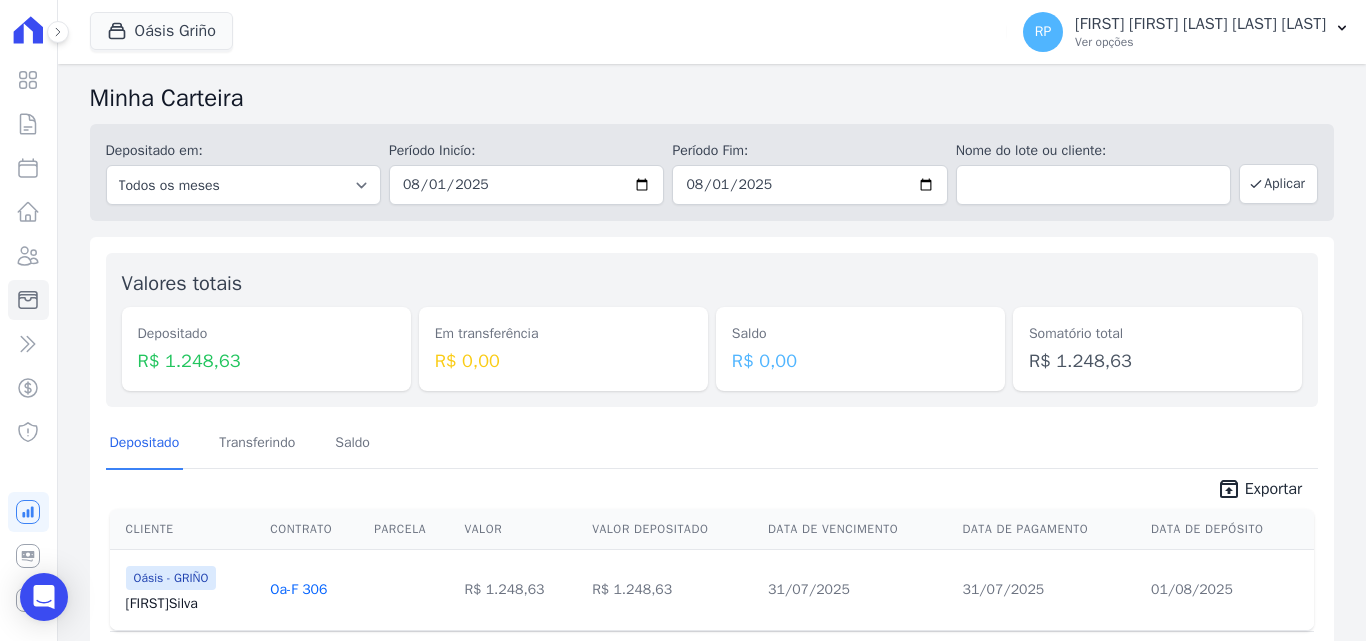 scroll, scrollTop: 71, scrollLeft: 0, axis: vertical 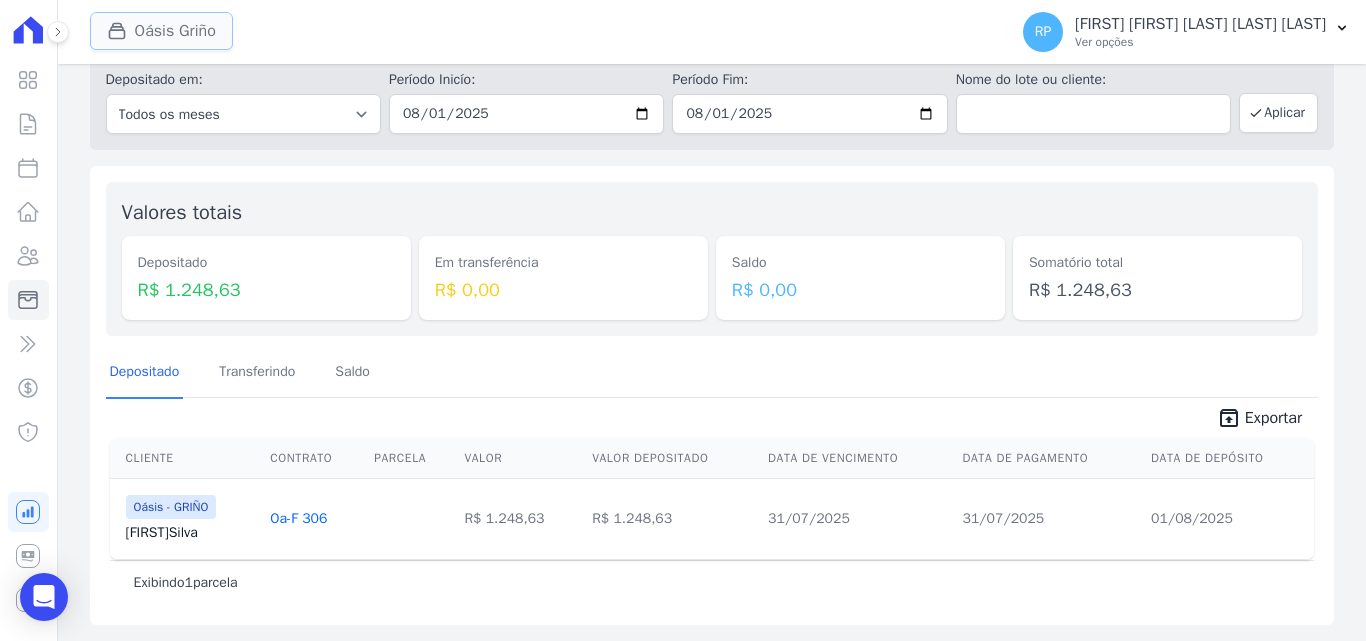 click on "Oásis   Griño" at bounding box center [161, 31] 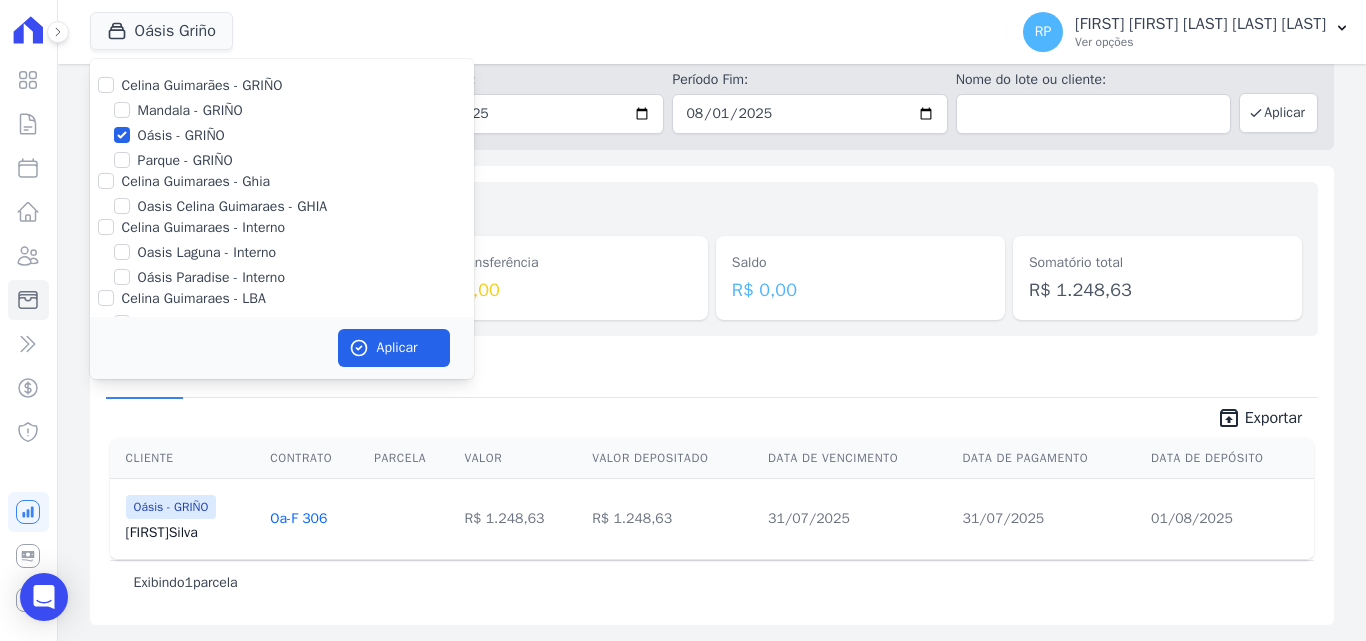 click on "Oásis - GRIÑO" at bounding box center [282, 135] 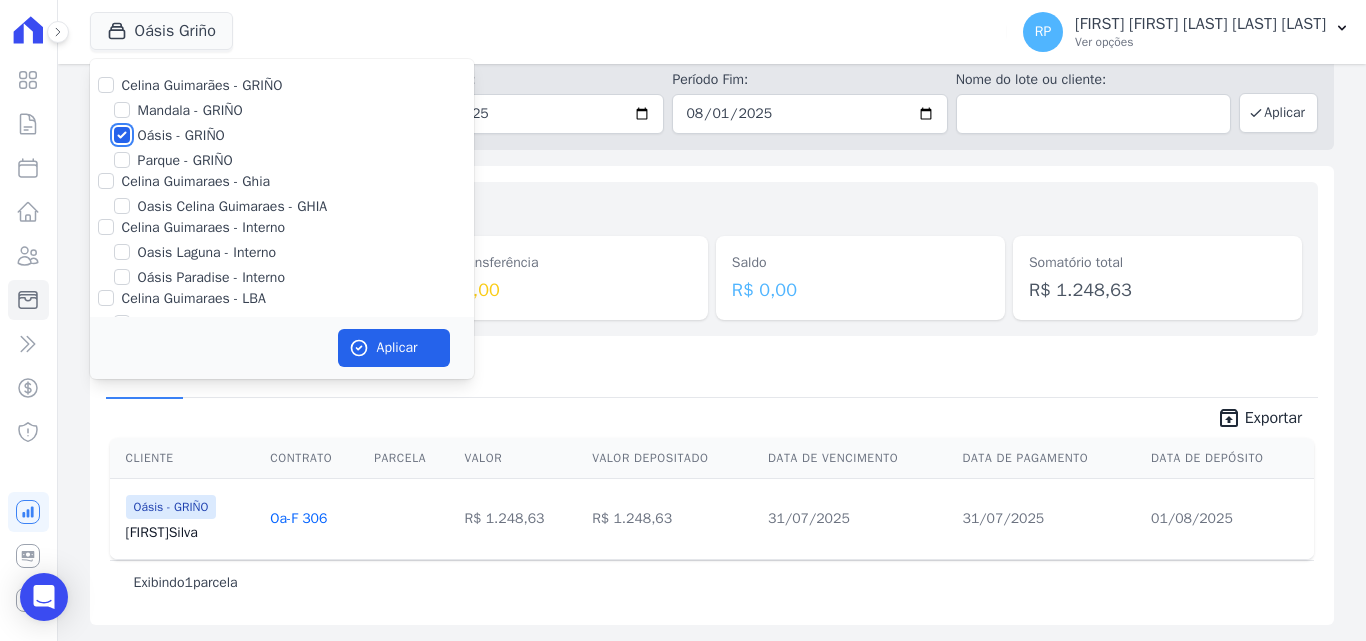 click on "Oásis - GRIÑO" at bounding box center (122, 135) 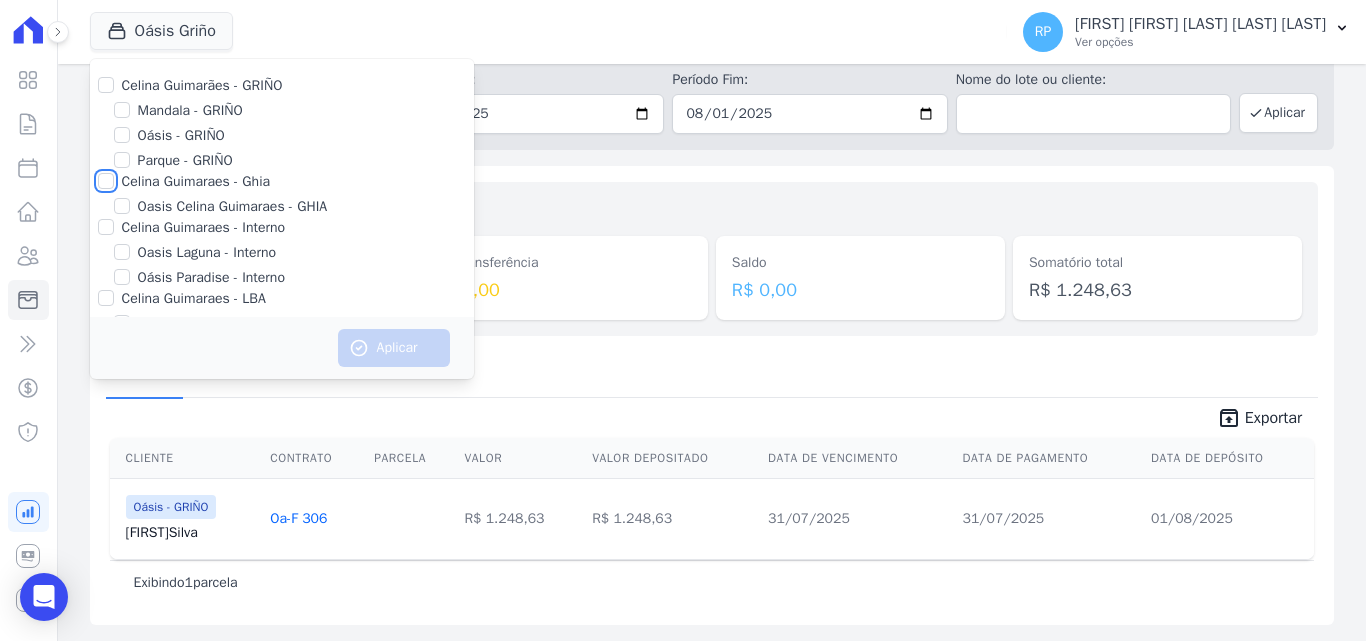 click on "Celina Guimaraes - Ghia" at bounding box center (106, 181) 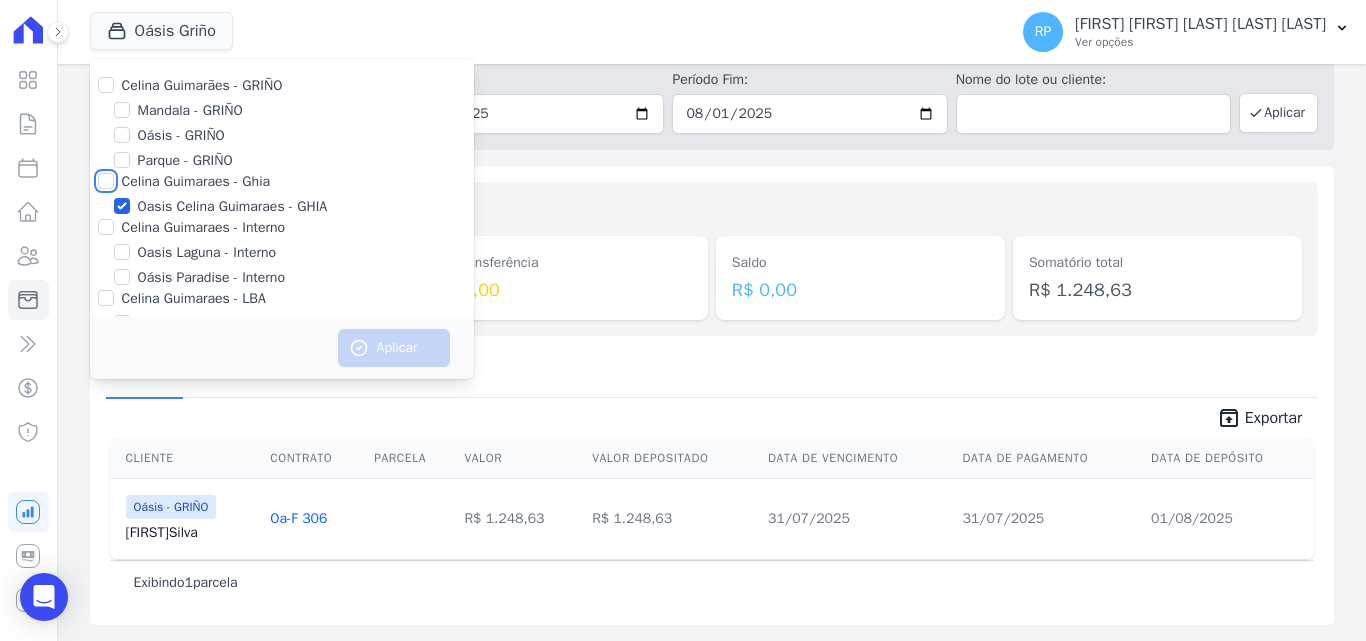 checkbox on "true" 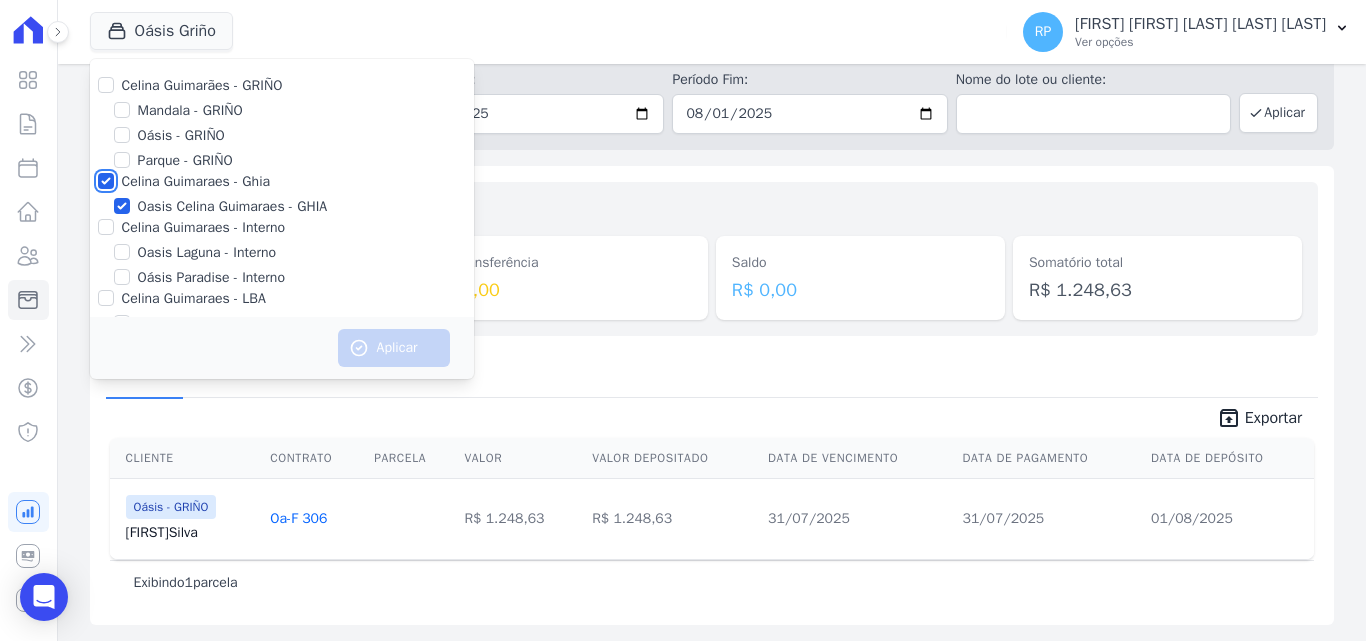 checkbox on "true" 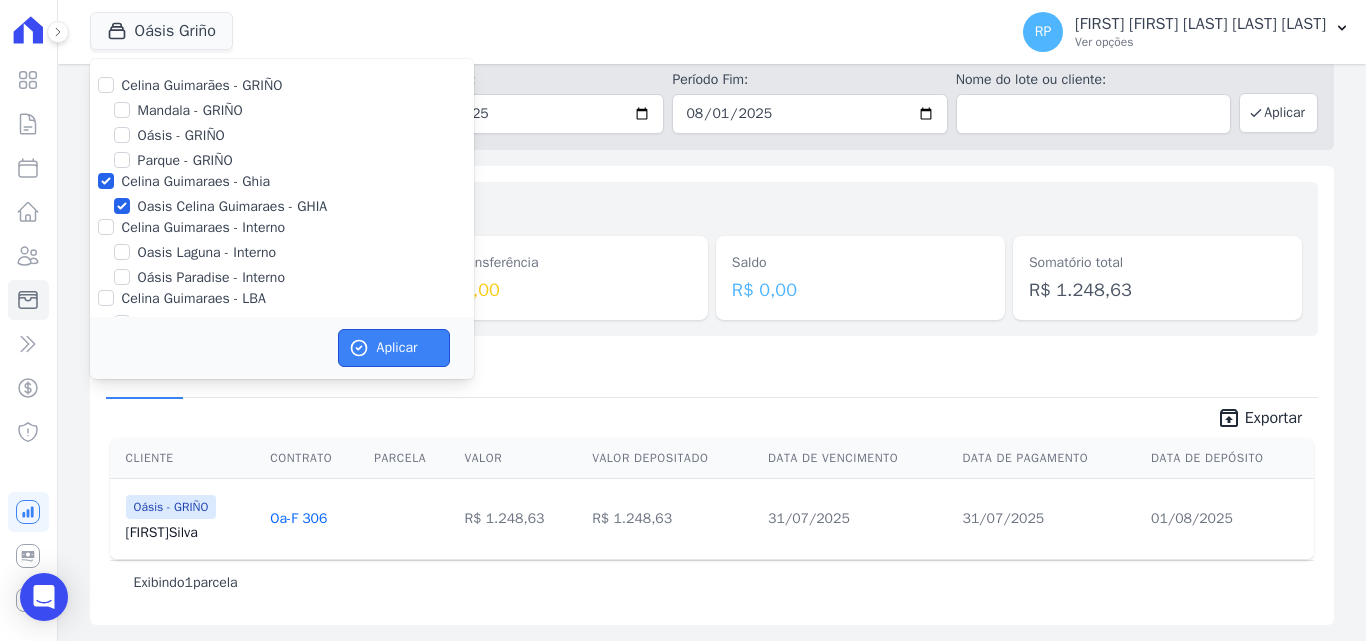 click on "Aplicar" at bounding box center [394, 348] 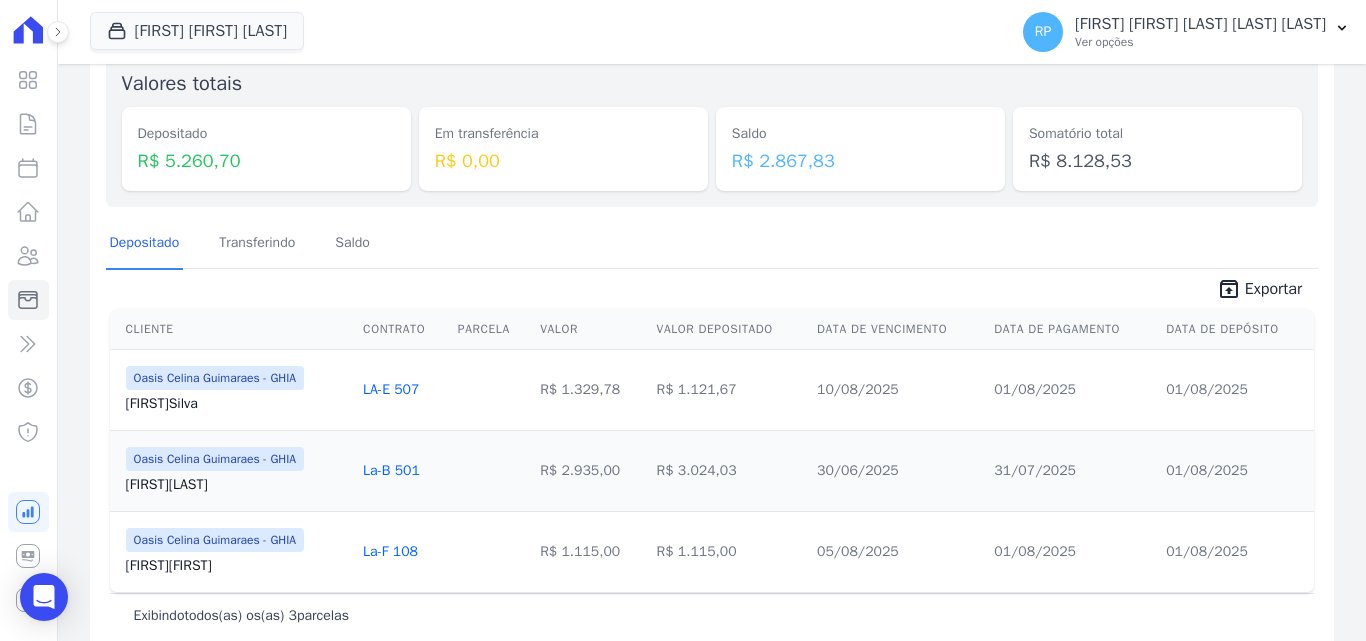 scroll, scrollTop: 233, scrollLeft: 0, axis: vertical 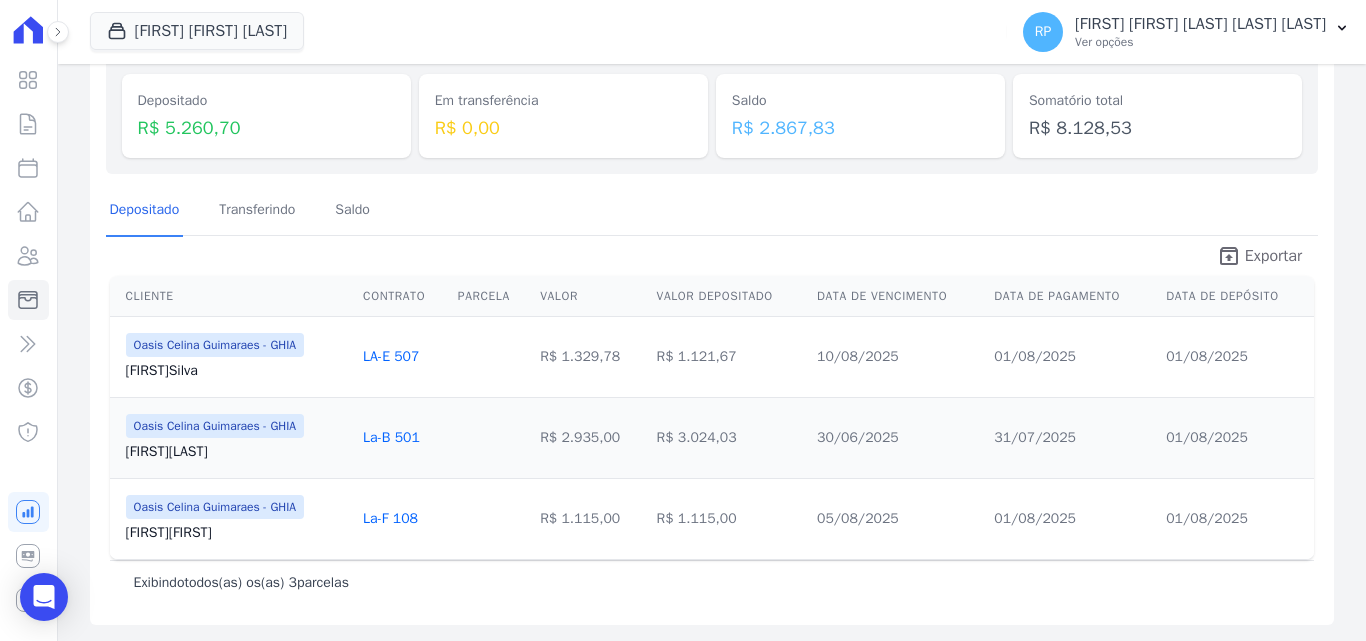 click on "Exportar" at bounding box center (1273, 256) 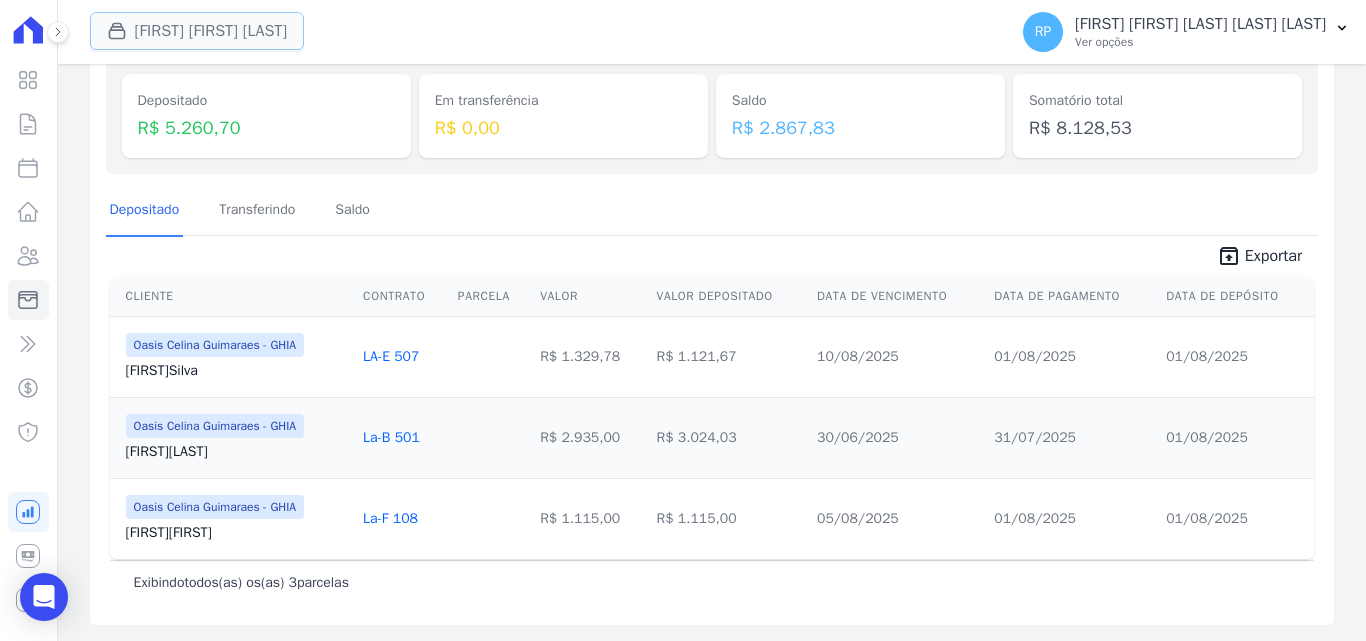 click on "Oasis Celina Guimaraes   Ghia" at bounding box center [197, 31] 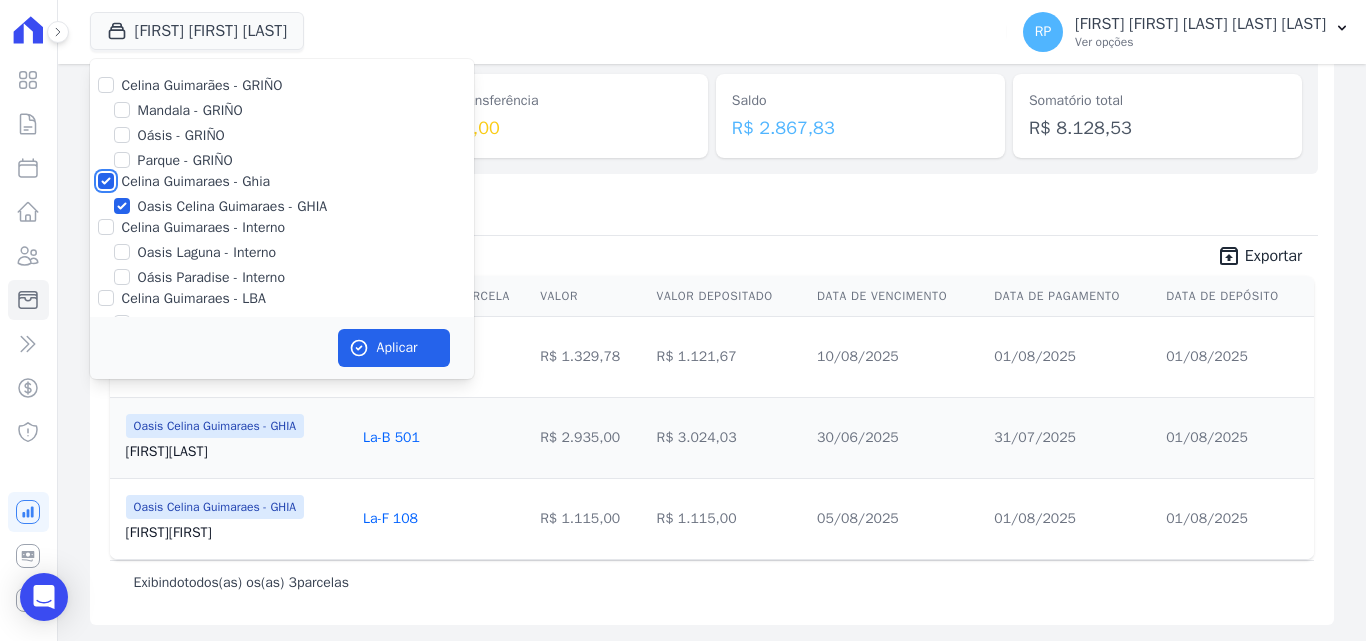click on "Celina Guimaraes - Ghia" at bounding box center [106, 181] 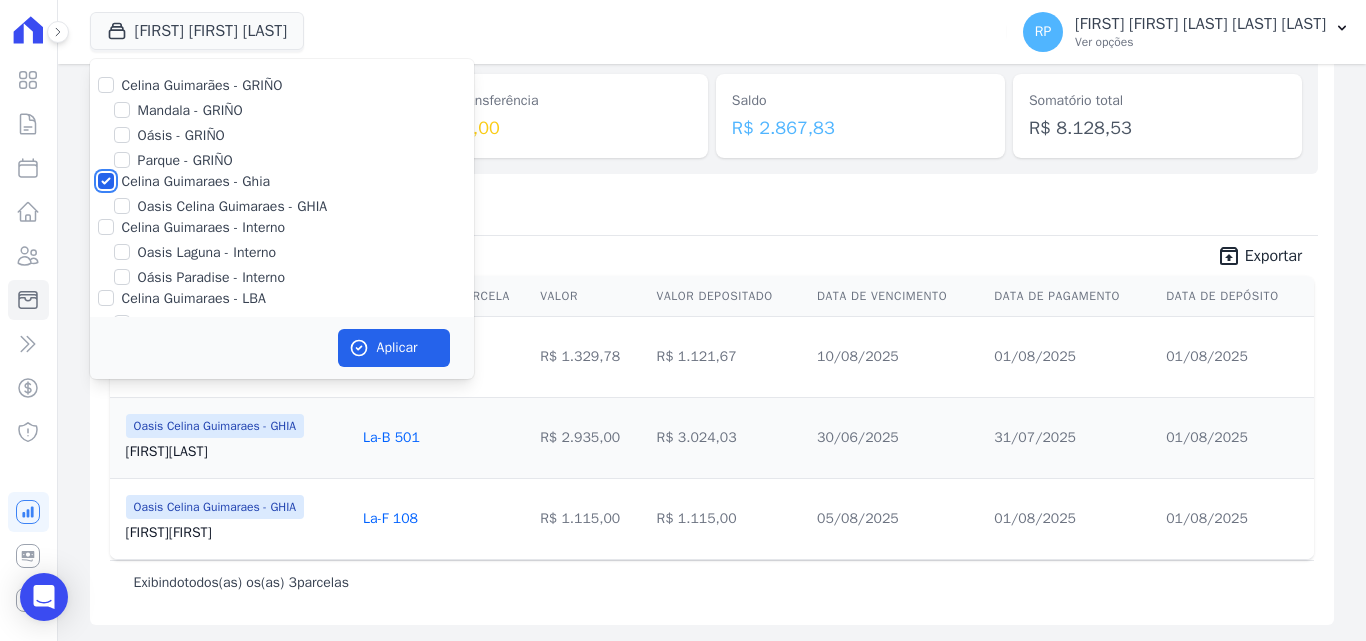checkbox on "false" 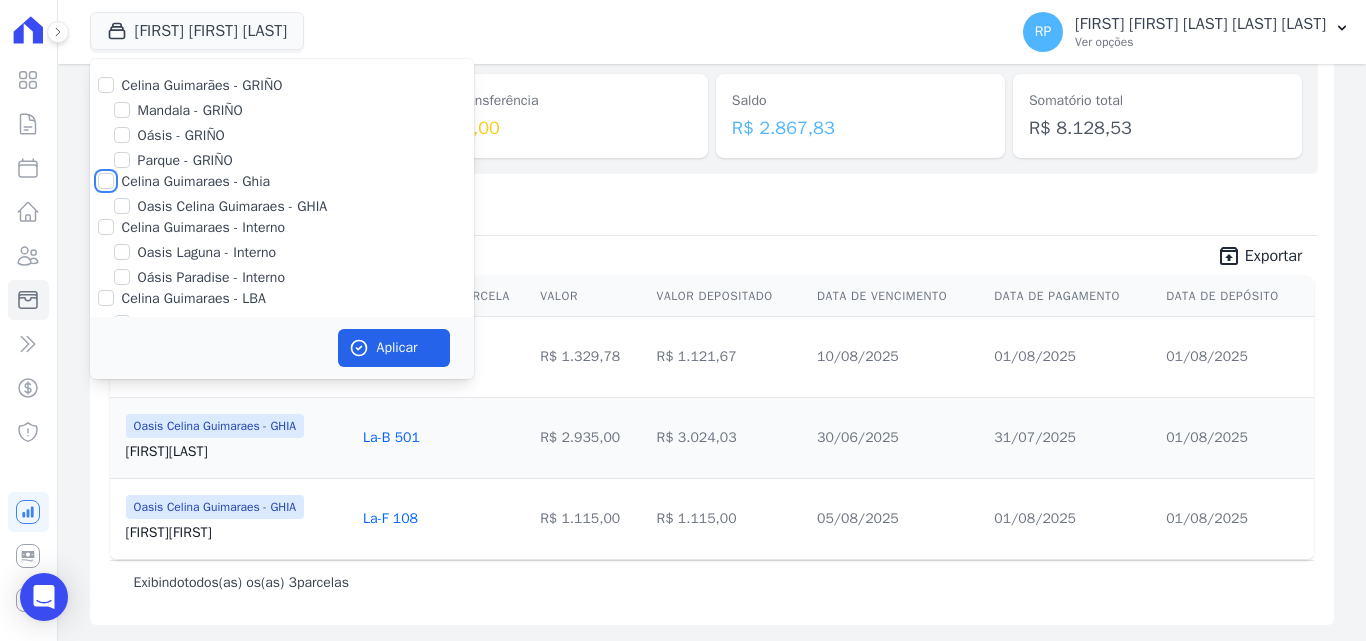 checkbox on "false" 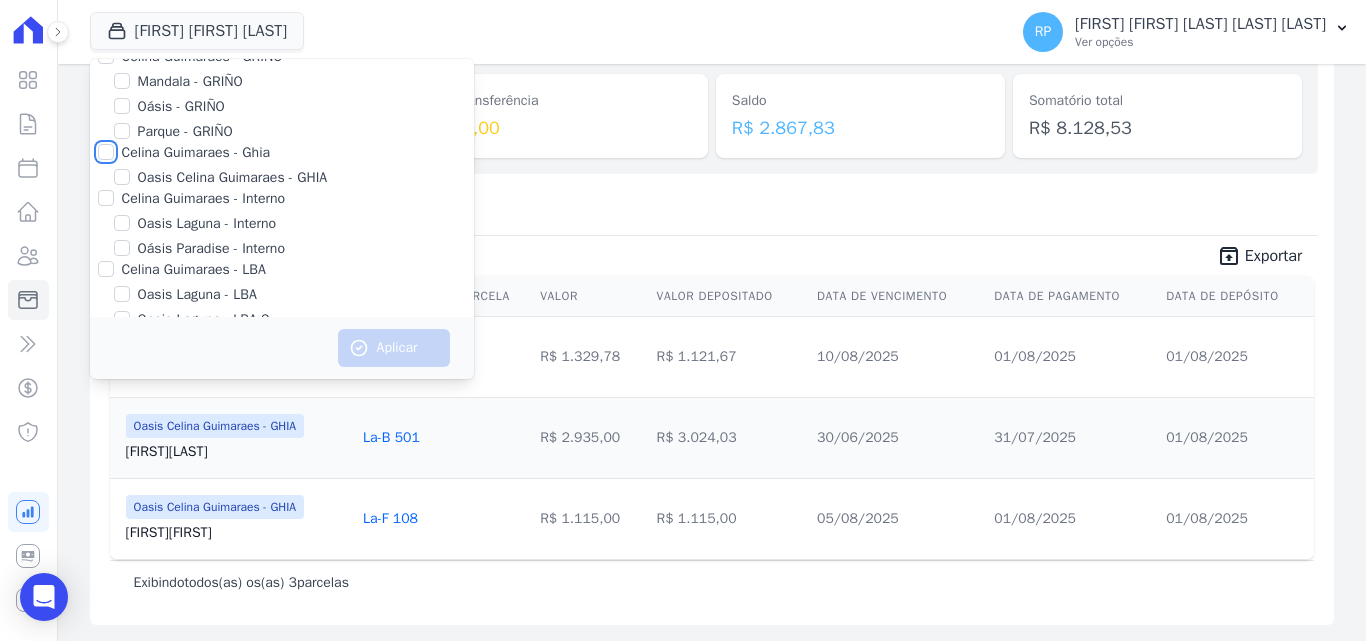 scroll, scrollTop: 58, scrollLeft: 0, axis: vertical 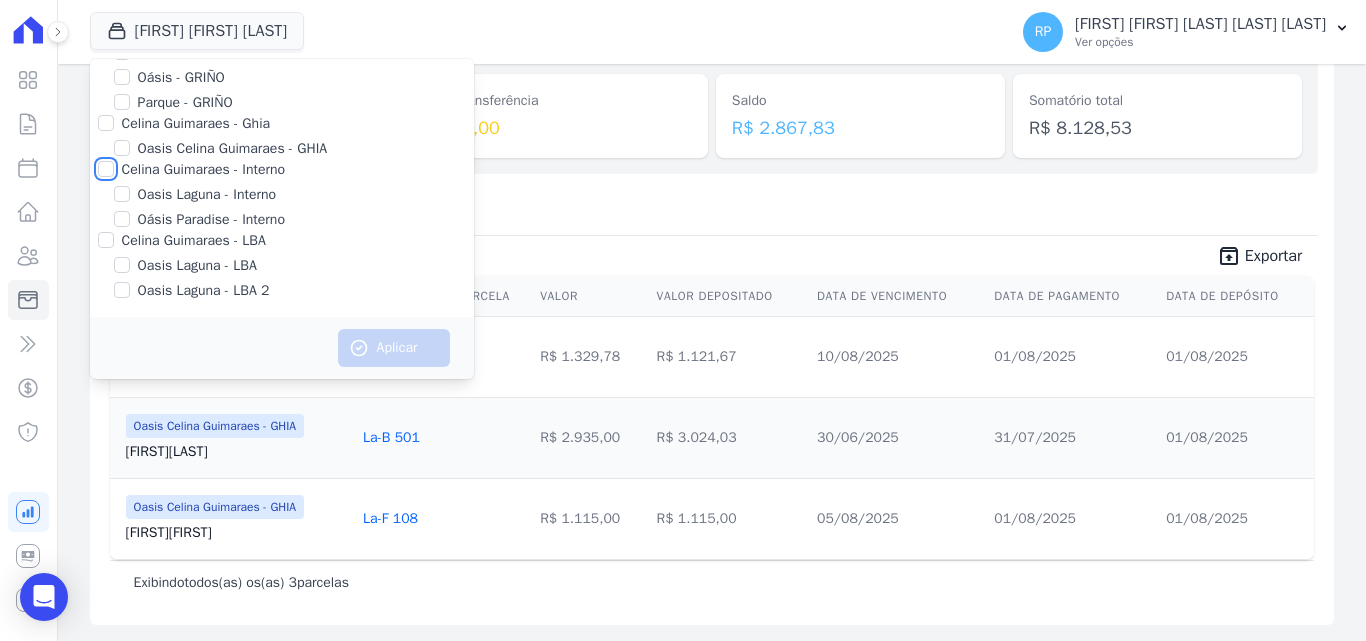 click on "Celina Guimaraes - Interno" at bounding box center (106, 169) 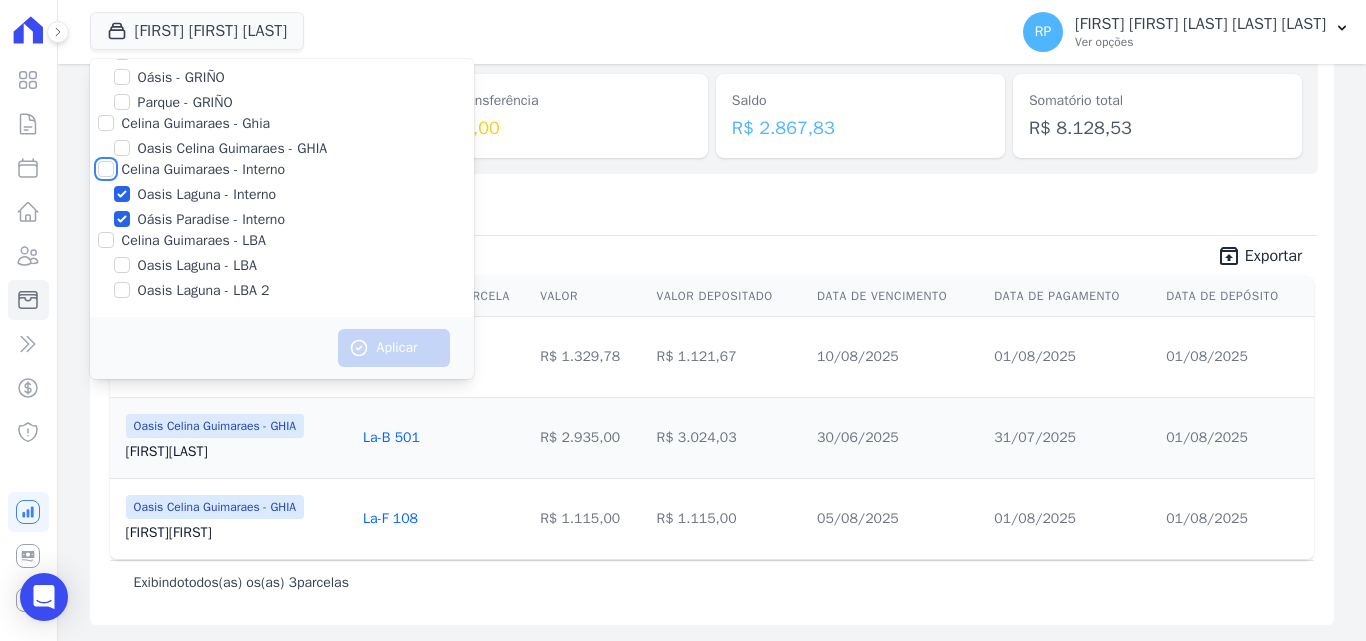 checkbox on "true" 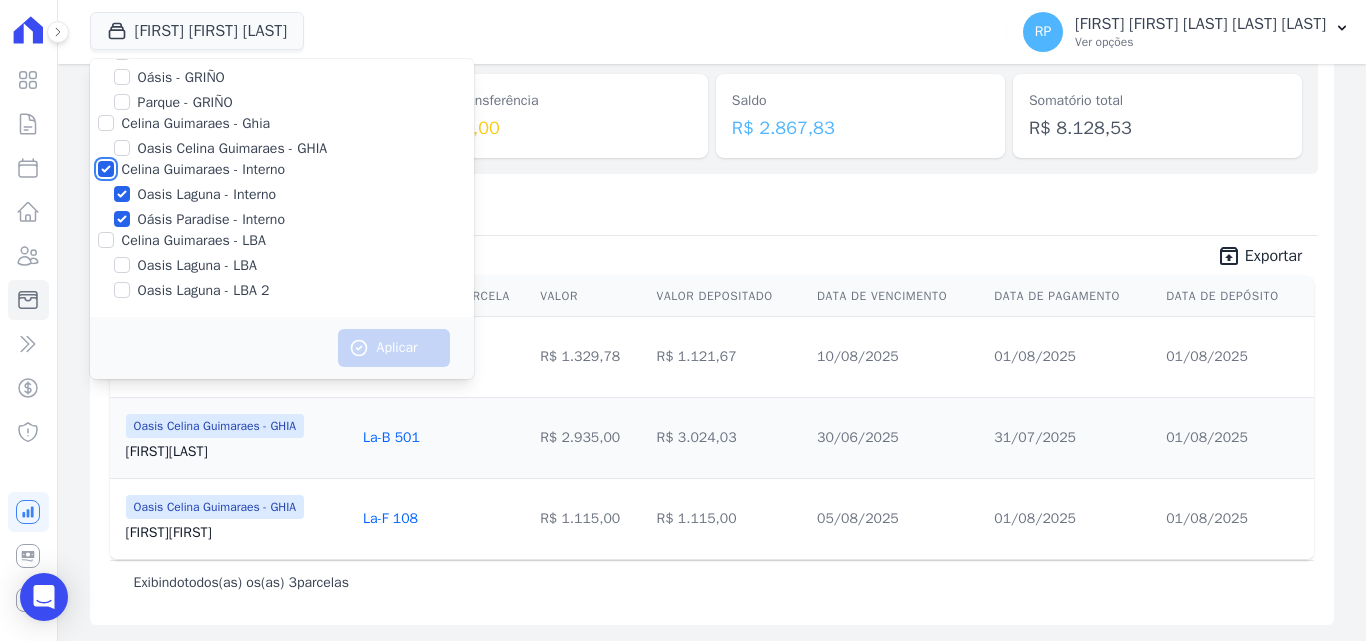 checkbox on "true" 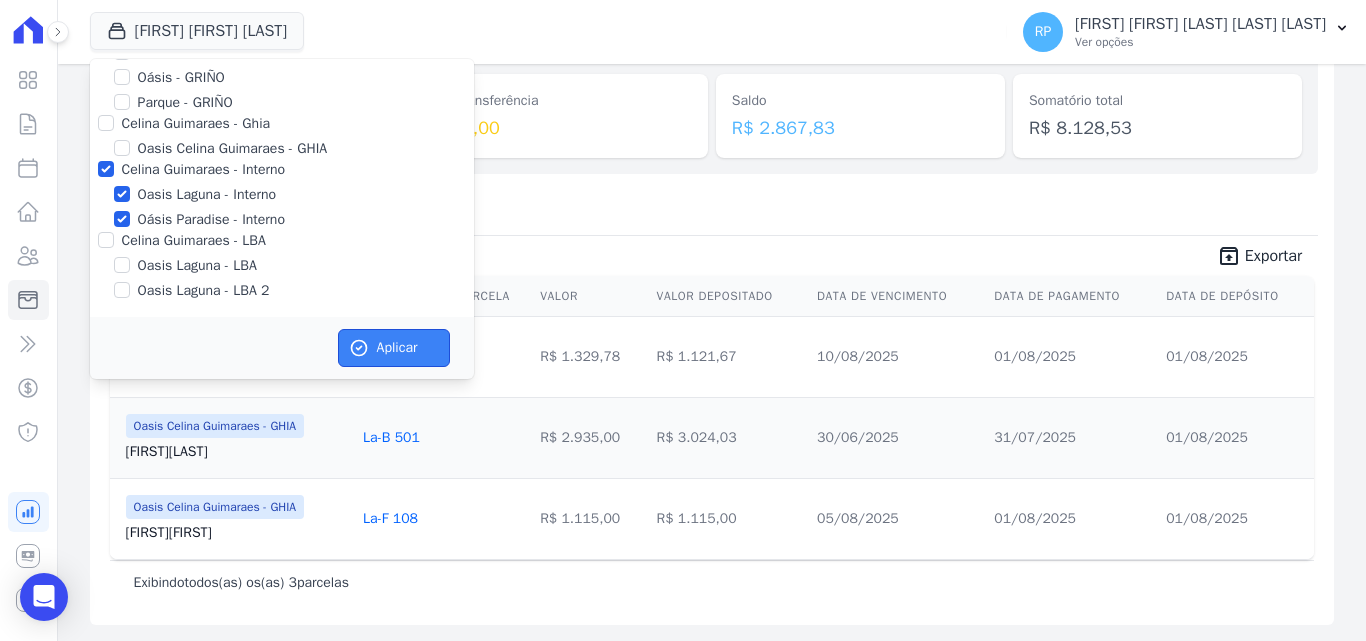 click 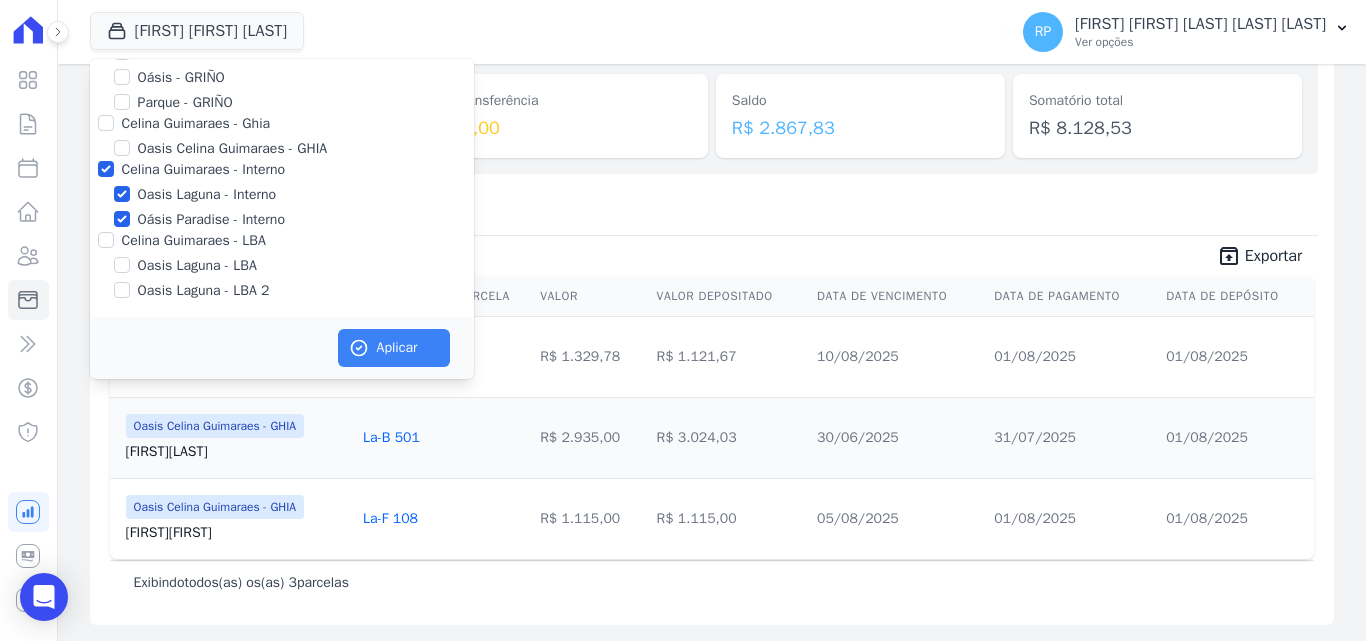 scroll, scrollTop: 54, scrollLeft: 0, axis: vertical 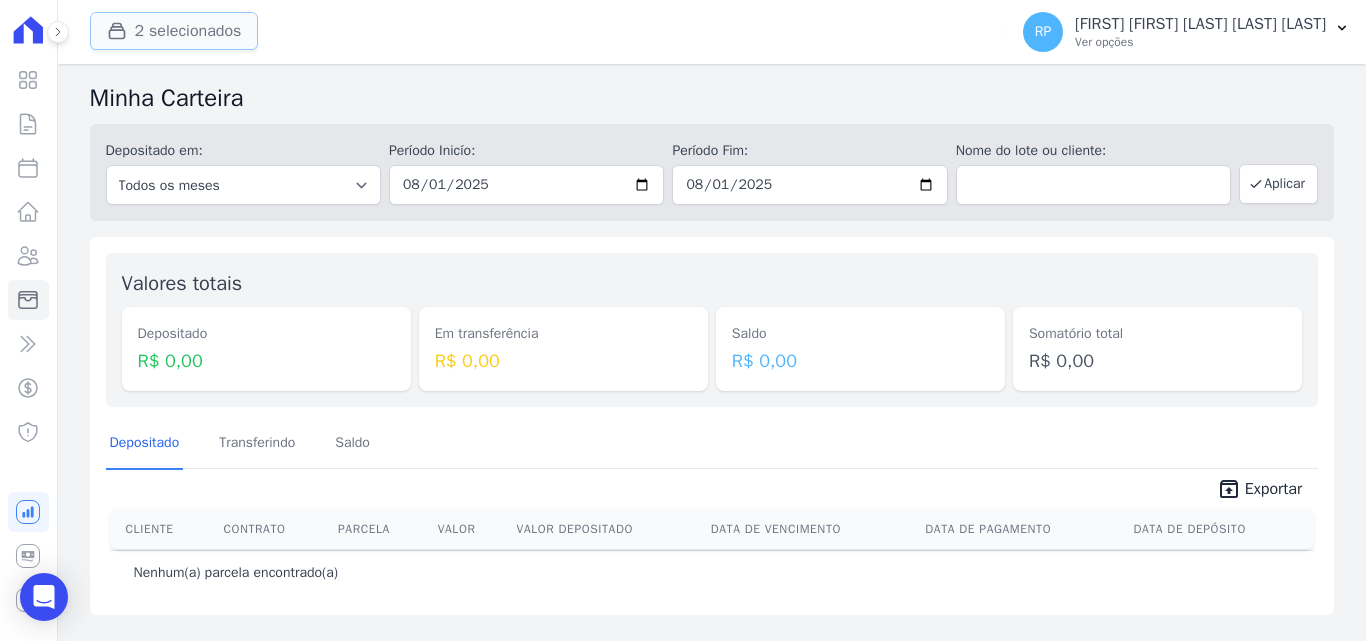 click on "2 selecionados" at bounding box center [174, 31] 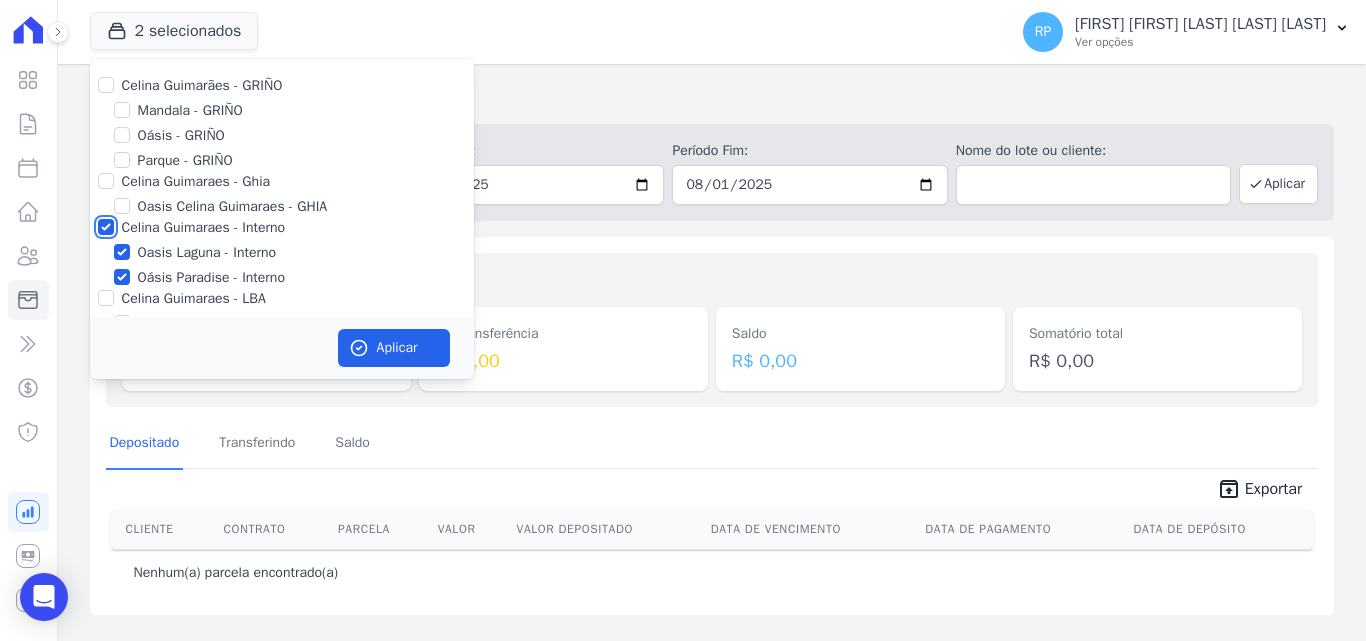 click on "Celina Guimaraes - Interno" at bounding box center [106, 227] 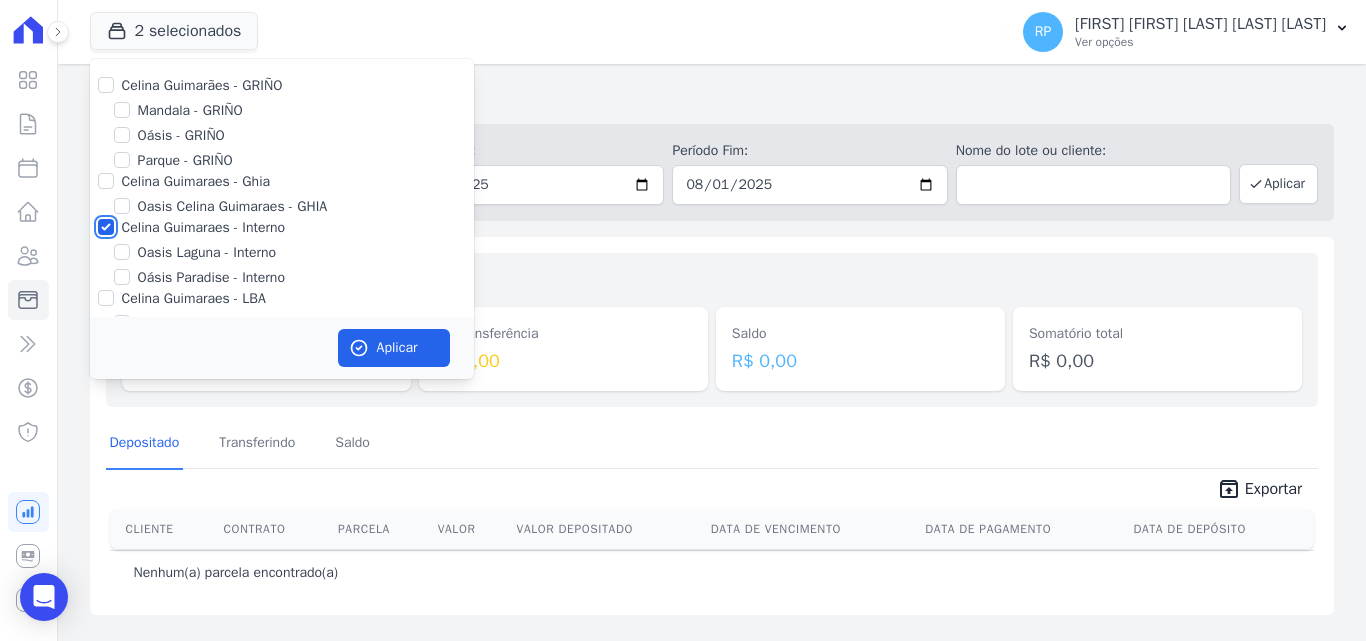 checkbox on "false" 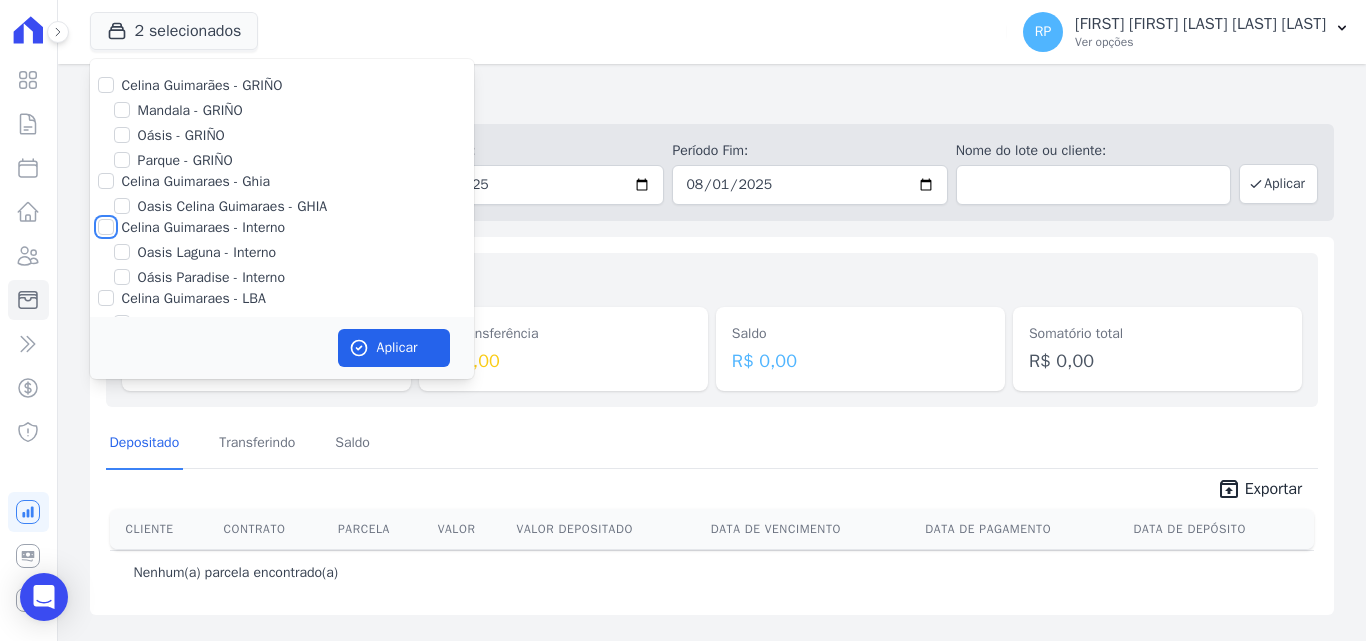 checkbox on "false" 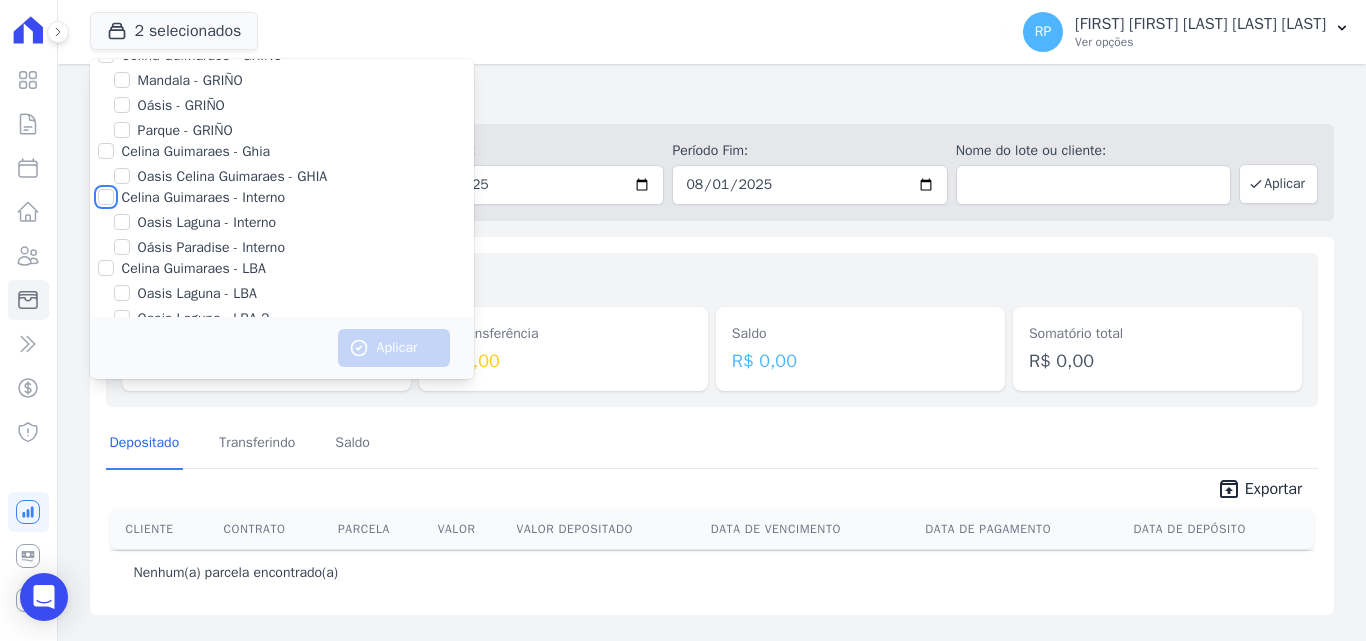 scroll, scrollTop: 58, scrollLeft: 0, axis: vertical 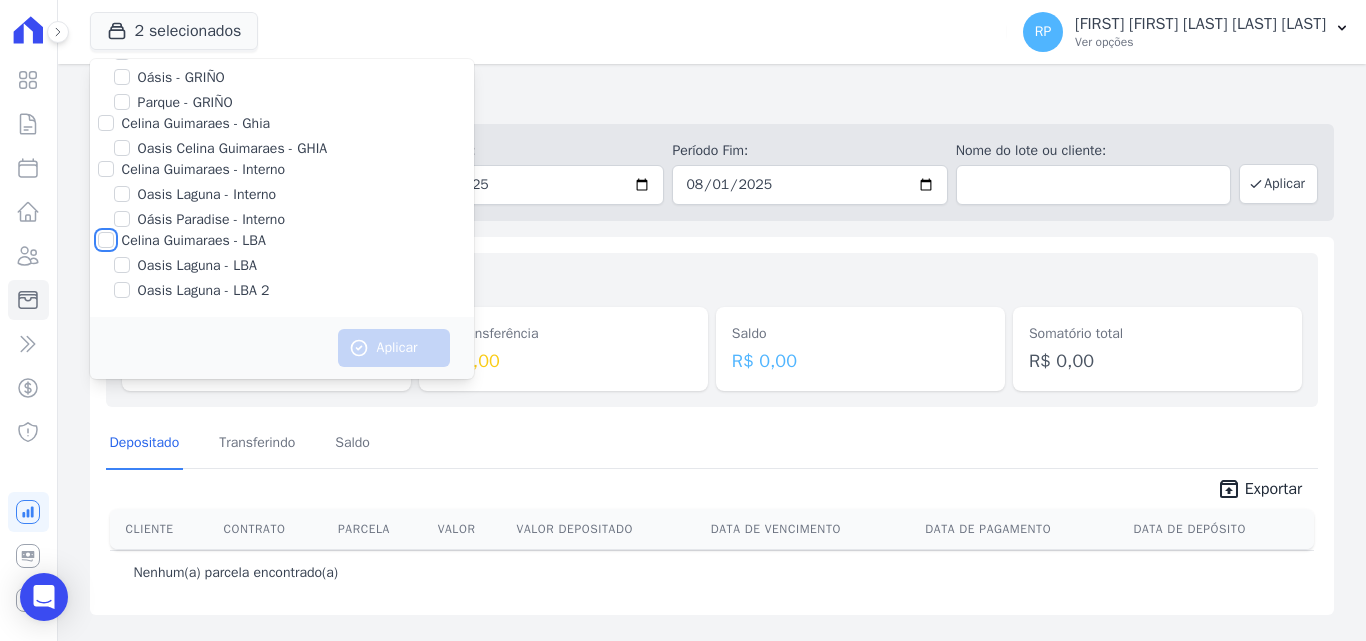 click on "Celina Guimaraes - LBA" at bounding box center [106, 240] 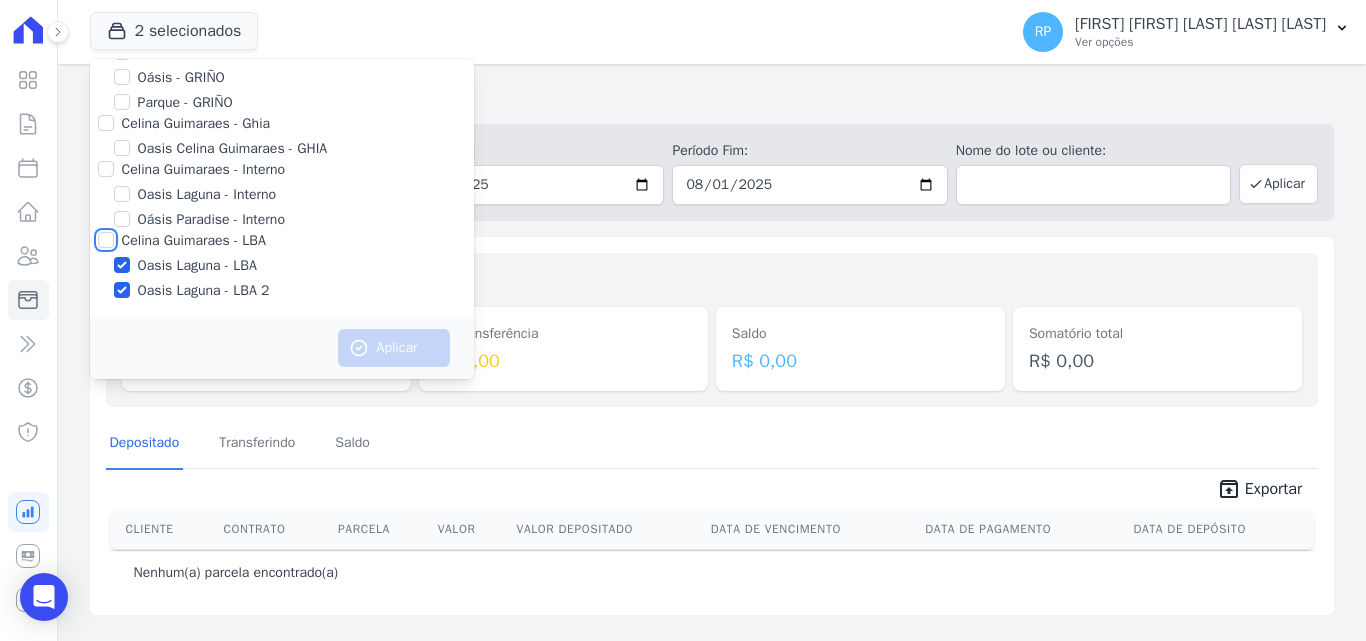 checkbox on "true" 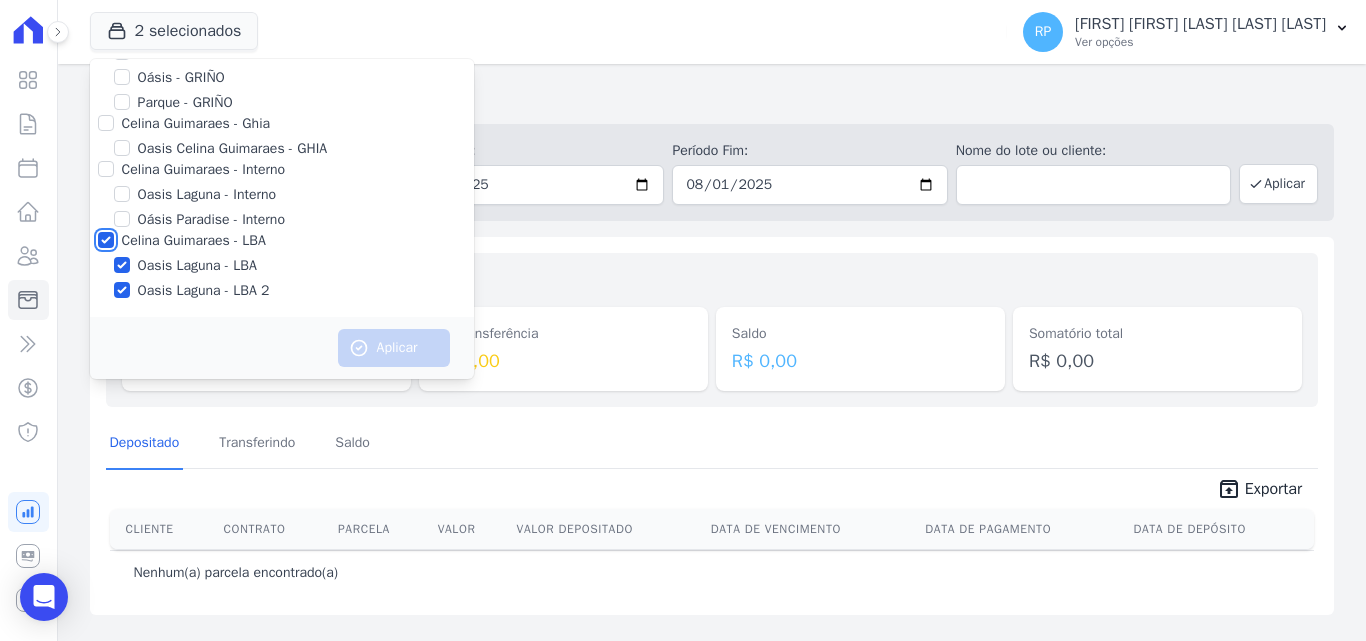 checkbox on "true" 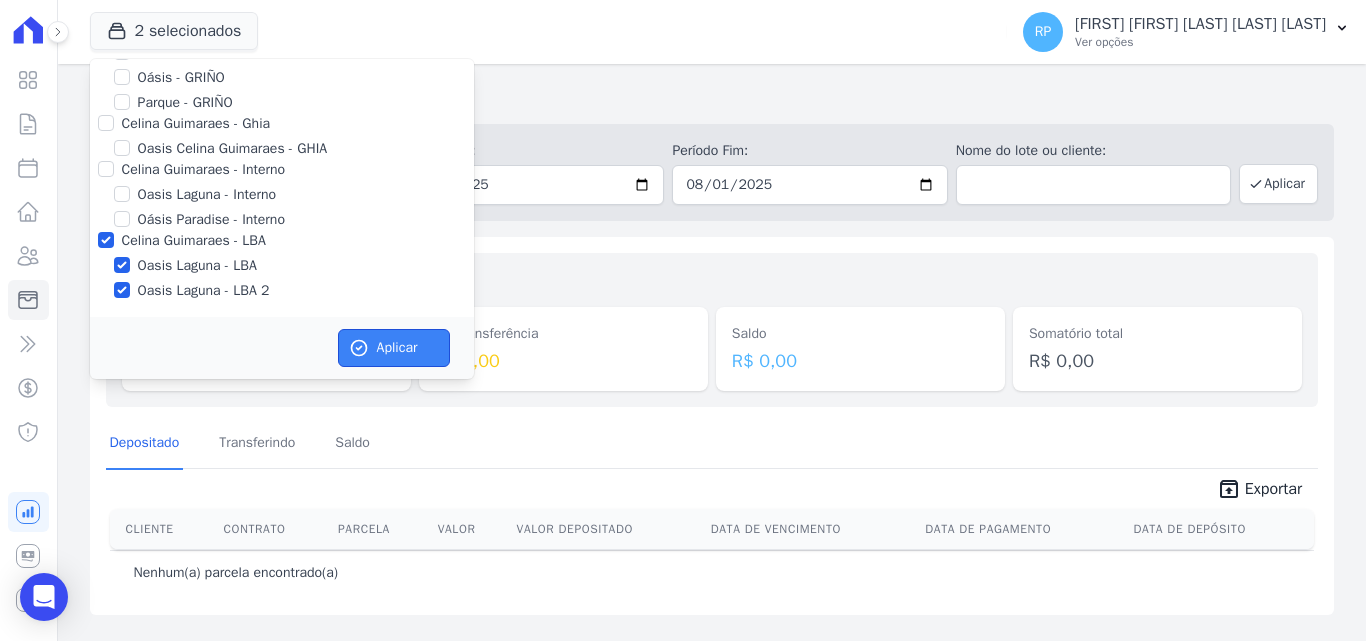 click on "Aplicar" at bounding box center [394, 348] 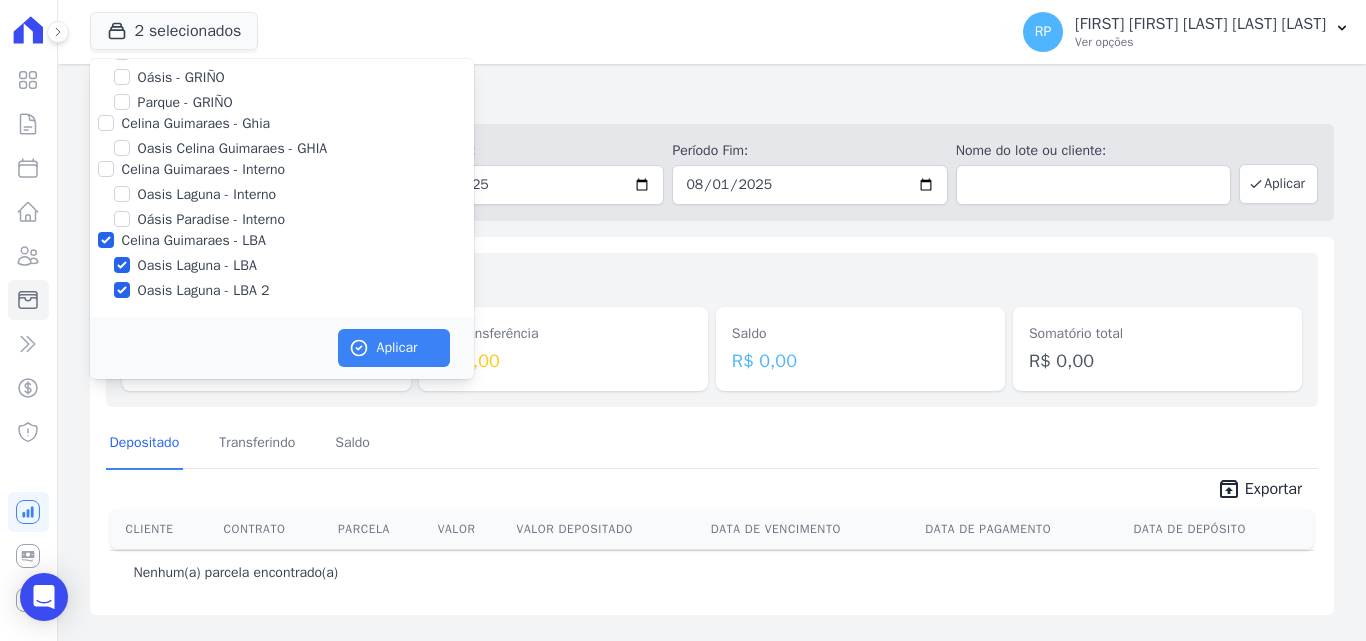 scroll, scrollTop: 54, scrollLeft: 0, axis: vertical 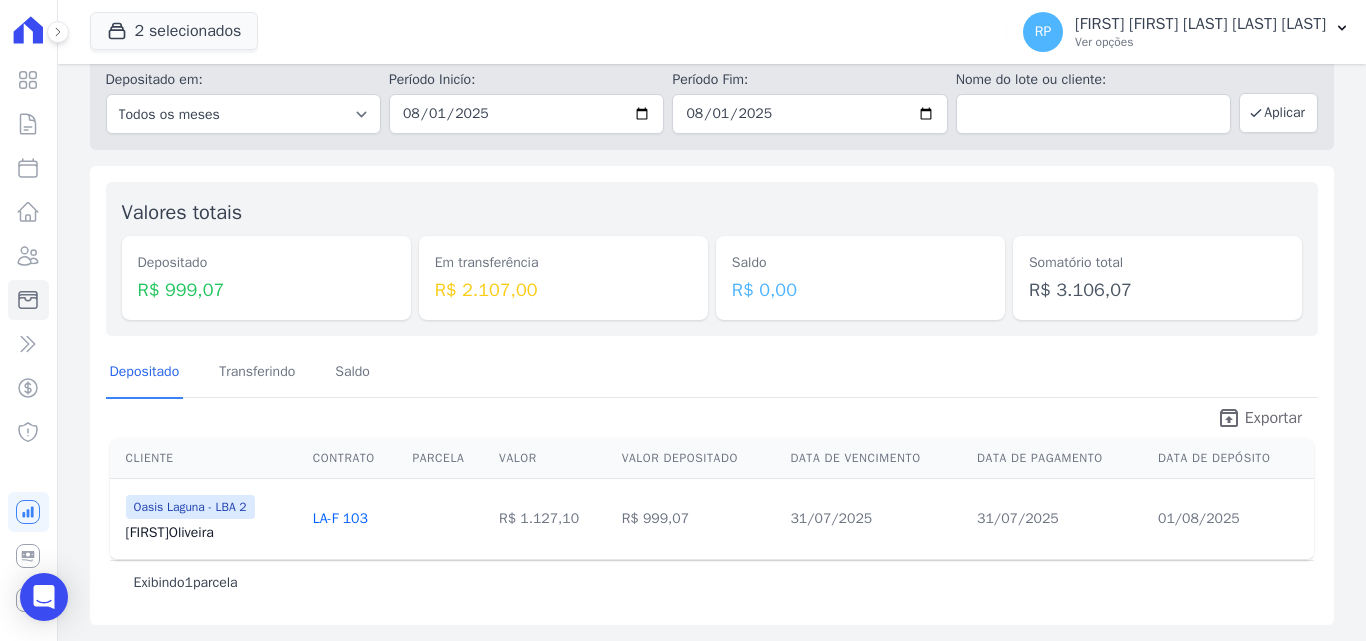 click on "unarchive
Exportar" at bounding box center (1259, 420) 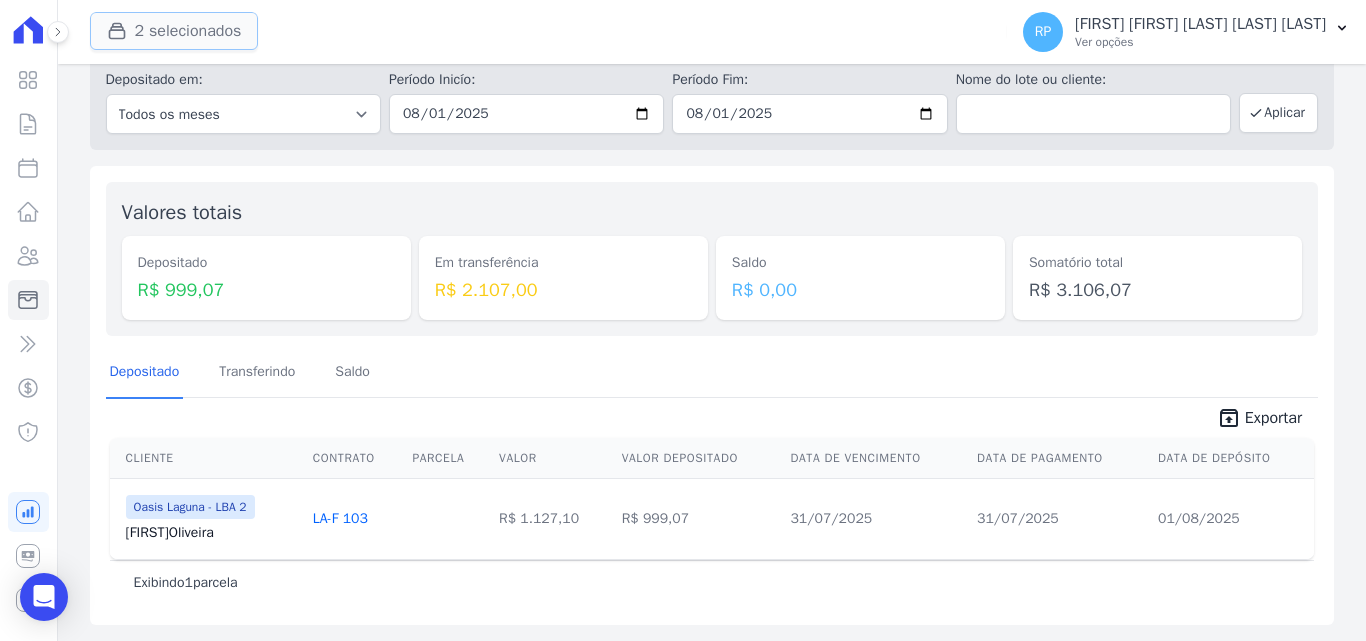 click on "2 selecionados" at bounding box center (174, 31) 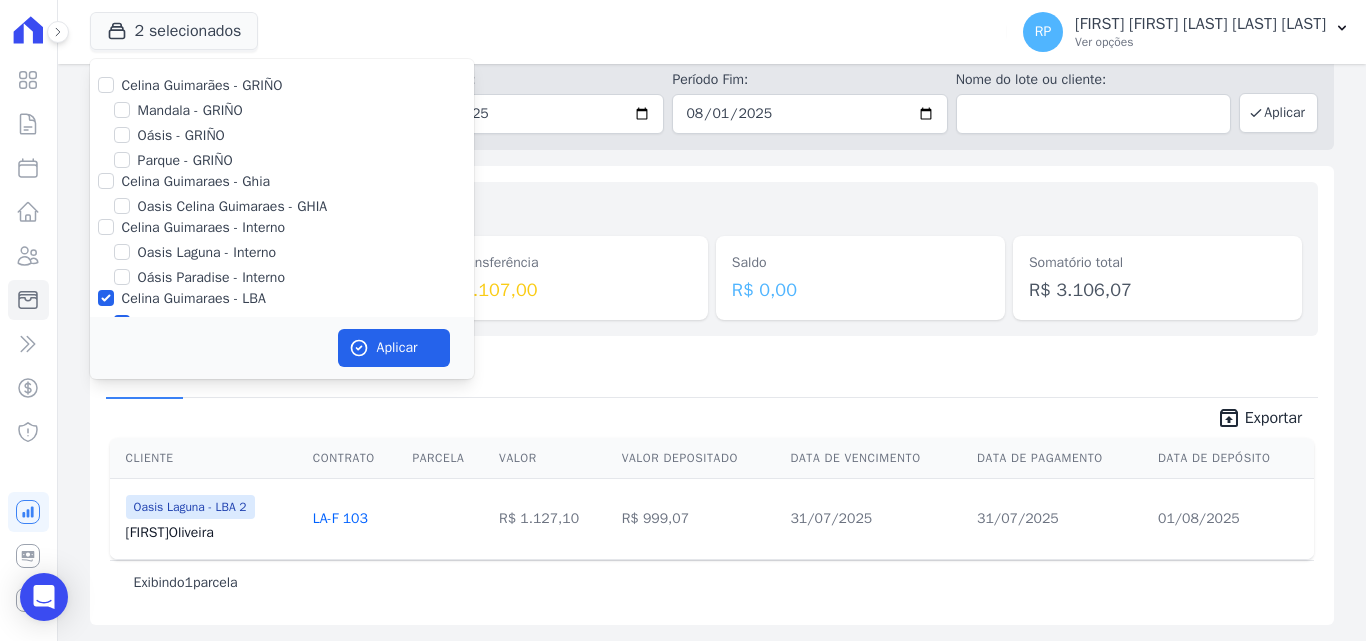 click on "Celina Guimaraes - LBA" at bounding box center [282, 298] 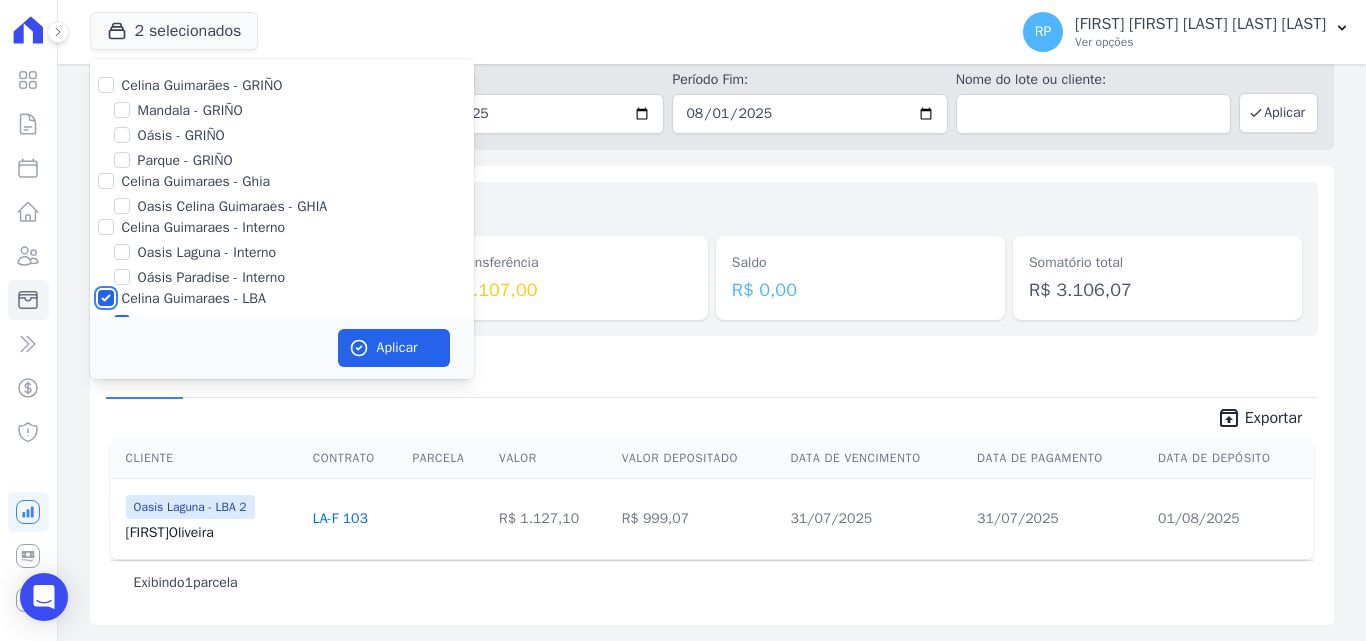 click on "Celina Guimaraes - LBA" at bounding box center [106, 298] 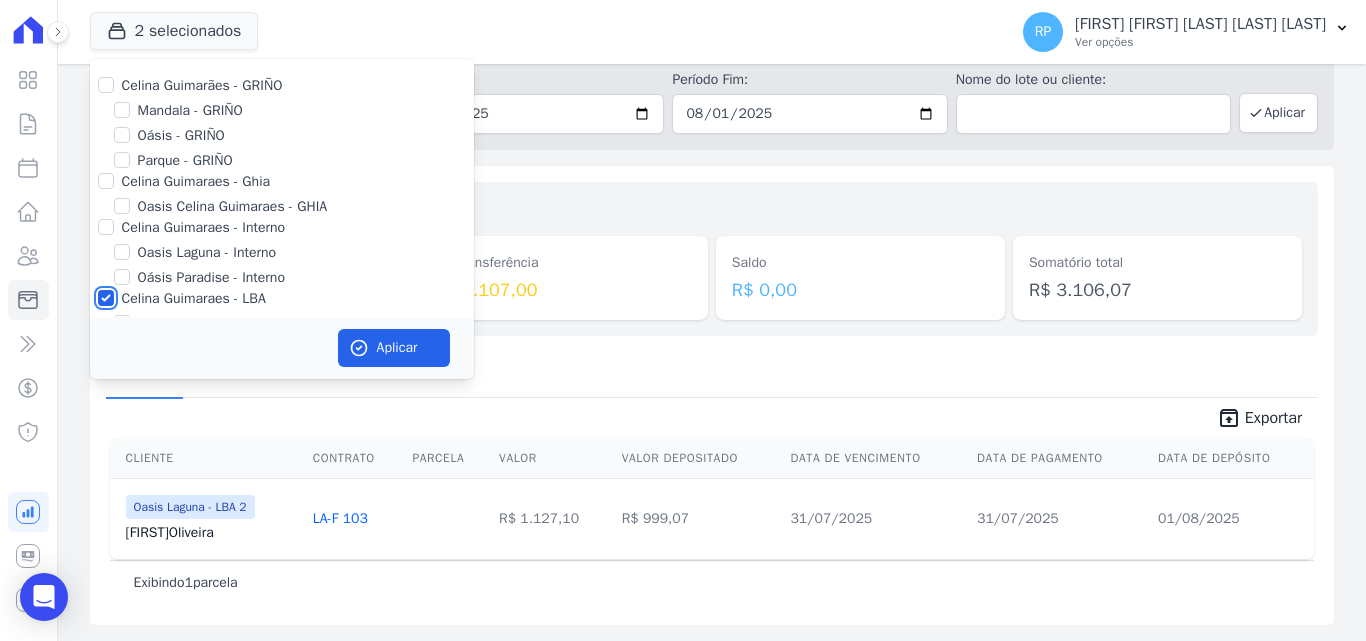 checkbox on "false" 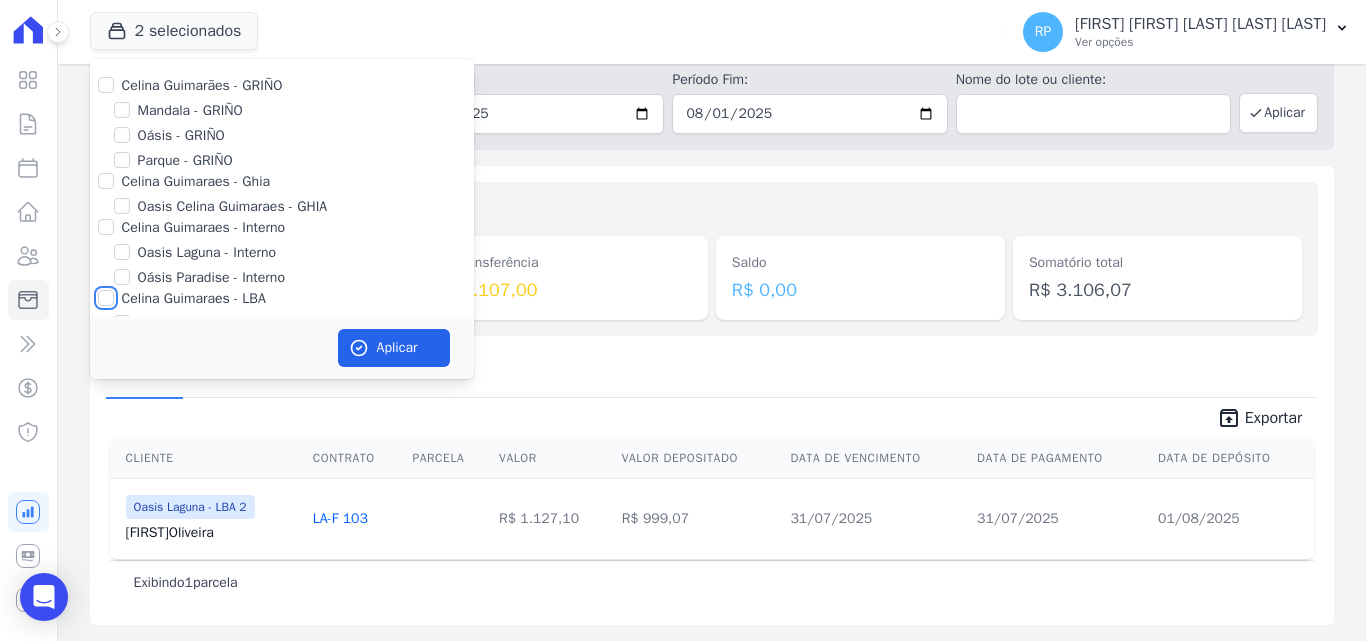 checkbox on "false" 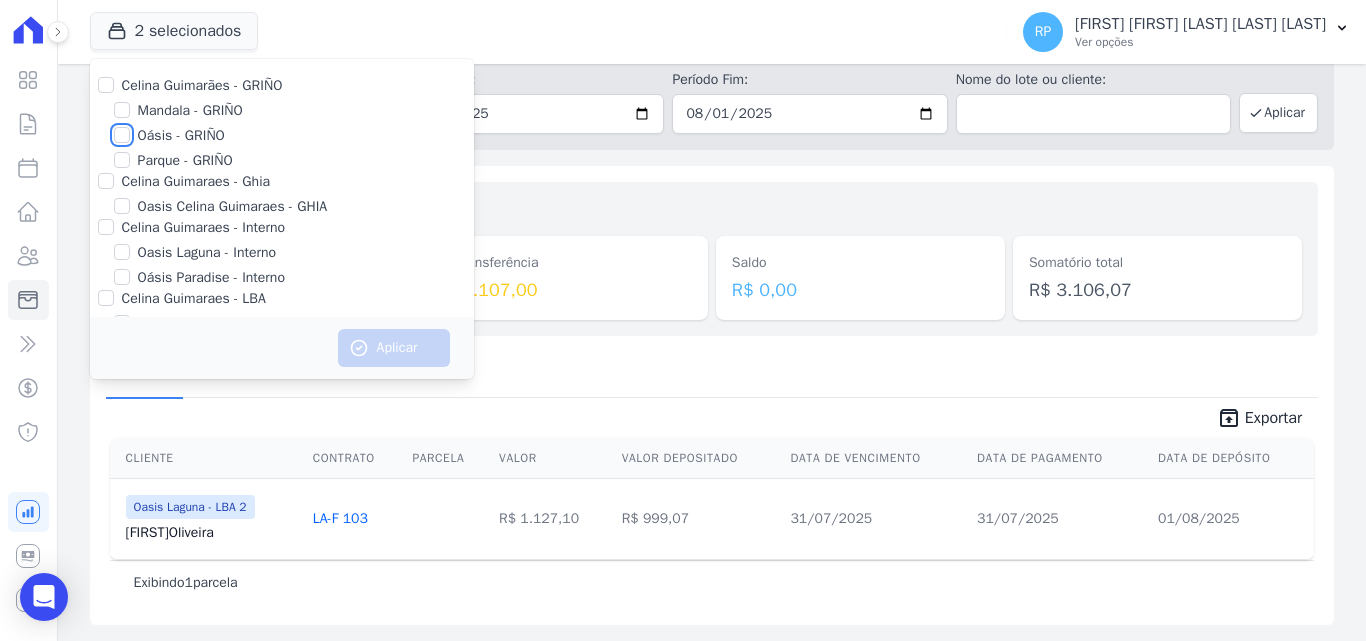 click on "Oásis - GRIÑO" at bounding box center (122, 135) 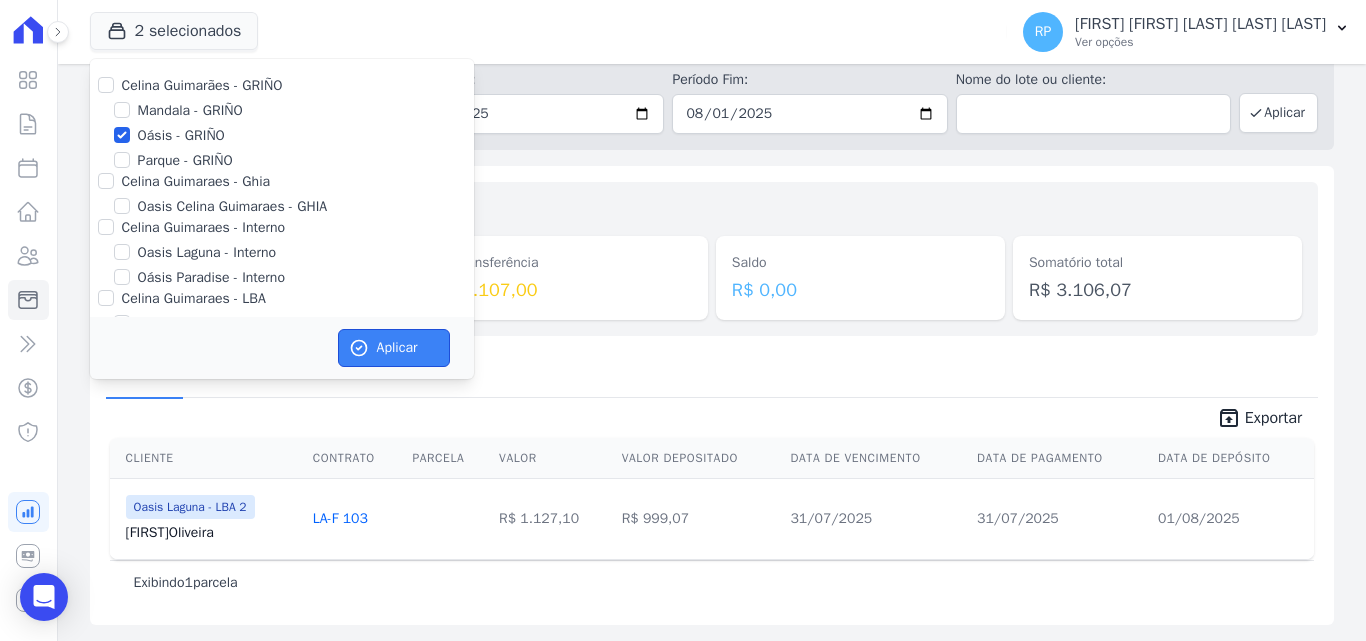 click on "Aplicar" at bounding box center [394, 348] 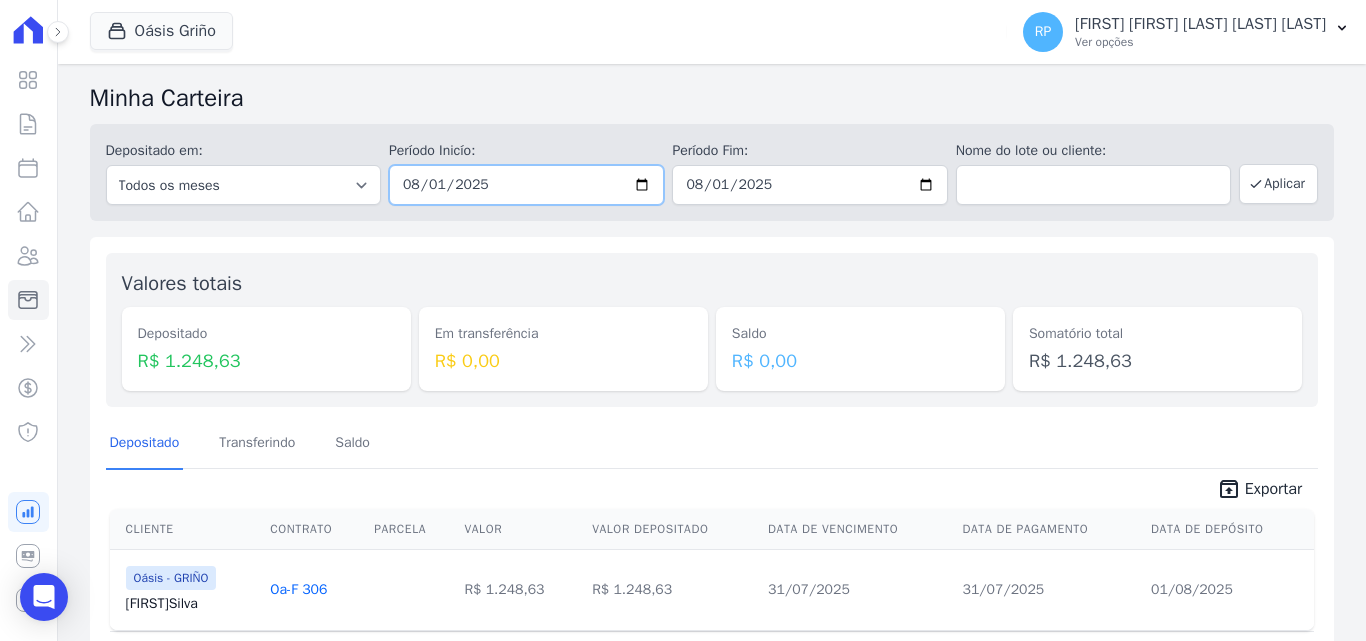 click on "2025-08-01" at bounding box center (526, 185) 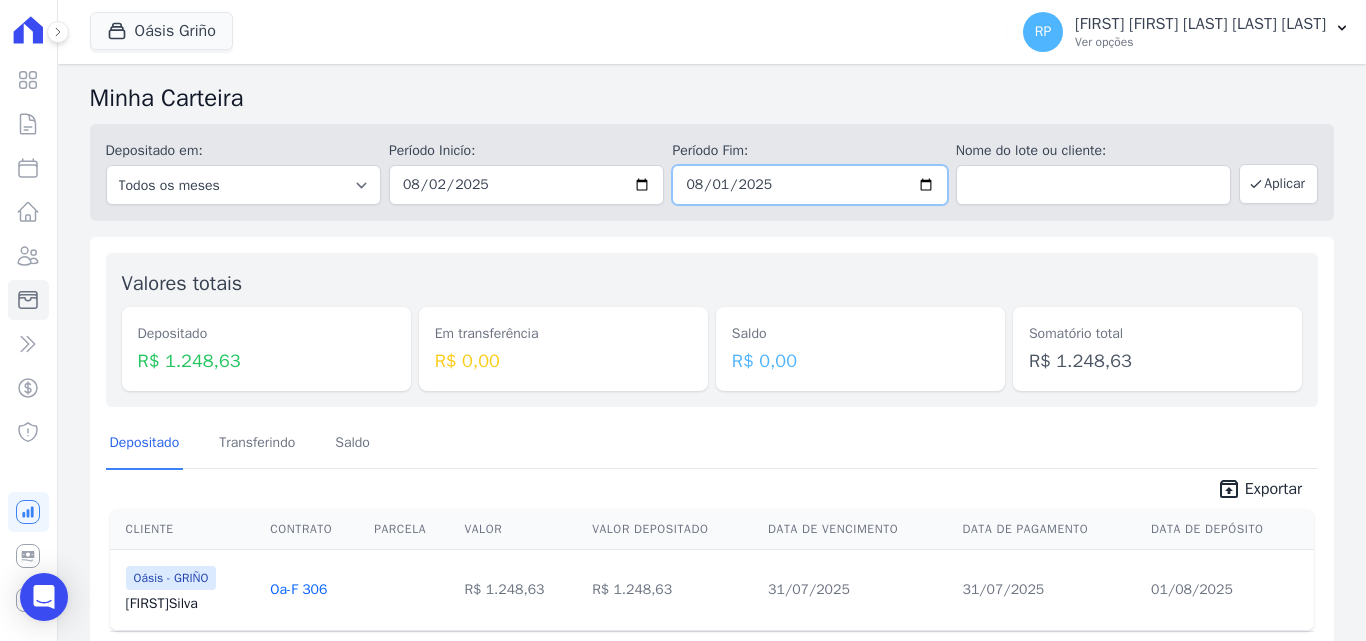 click on "2025-08-01" at bounding box center (809, 185) 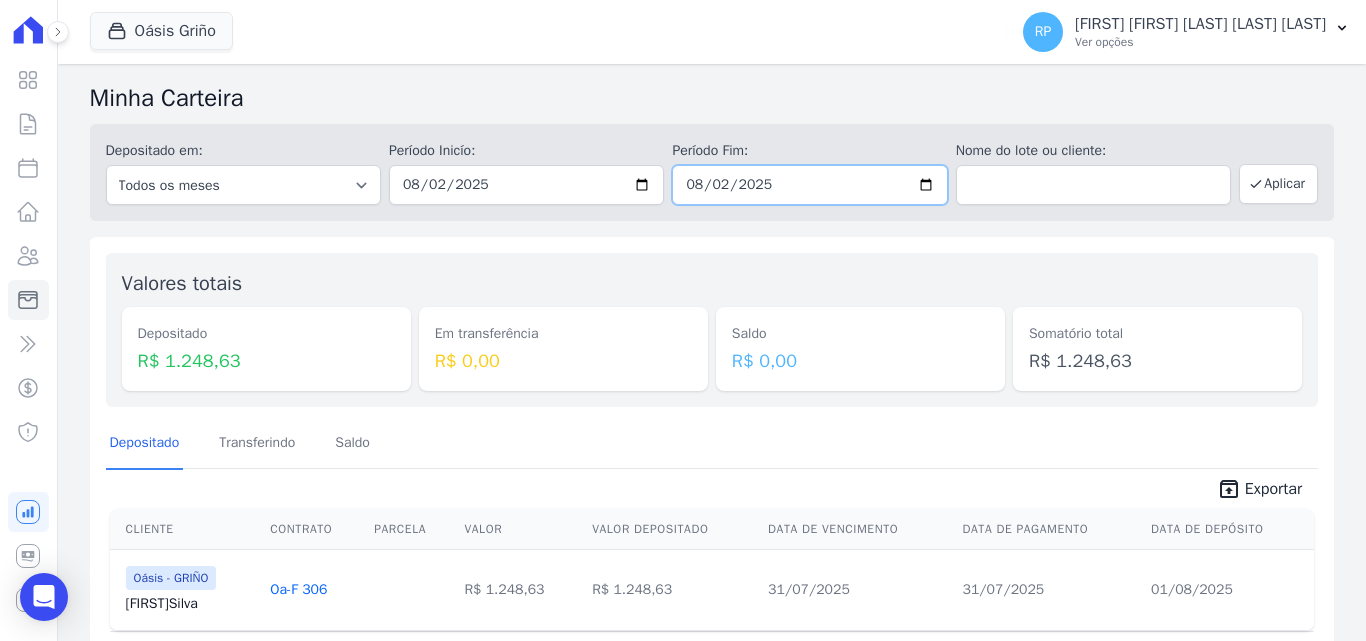 type on "2025-08-02" 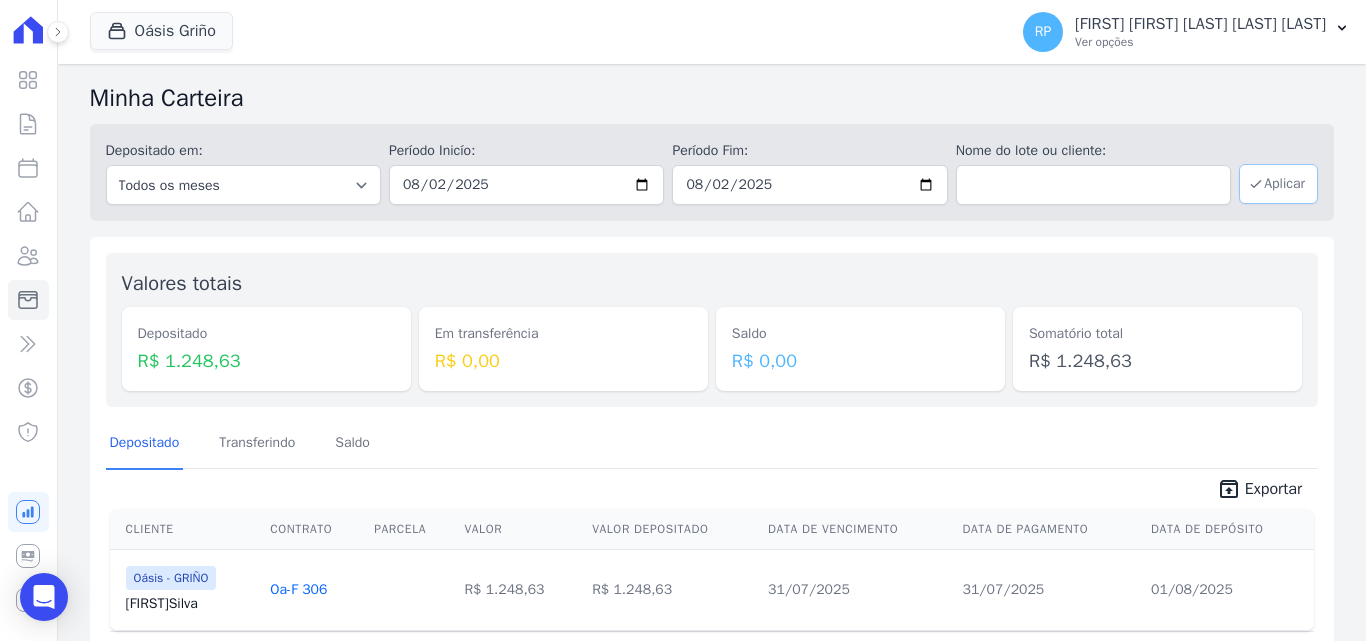 click on "Aplicar" at bounding box center [1278, 184] 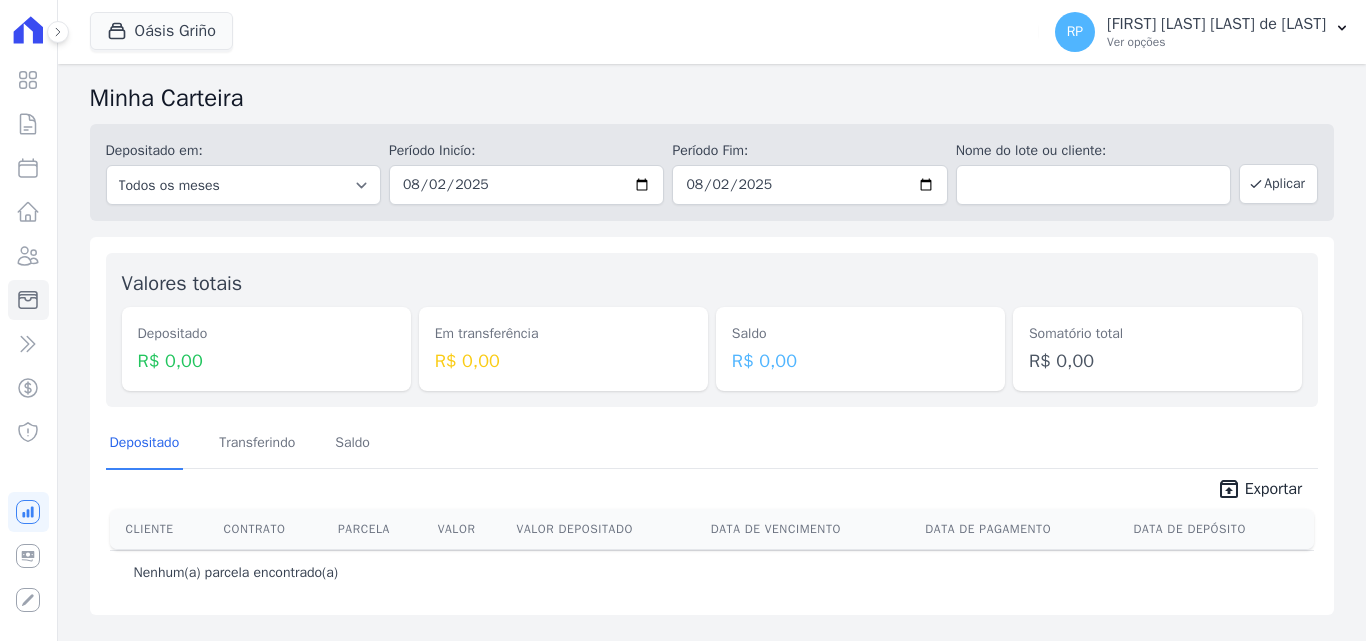 scroll, scrollTop: 0, scrollLeft: 0, axis: both 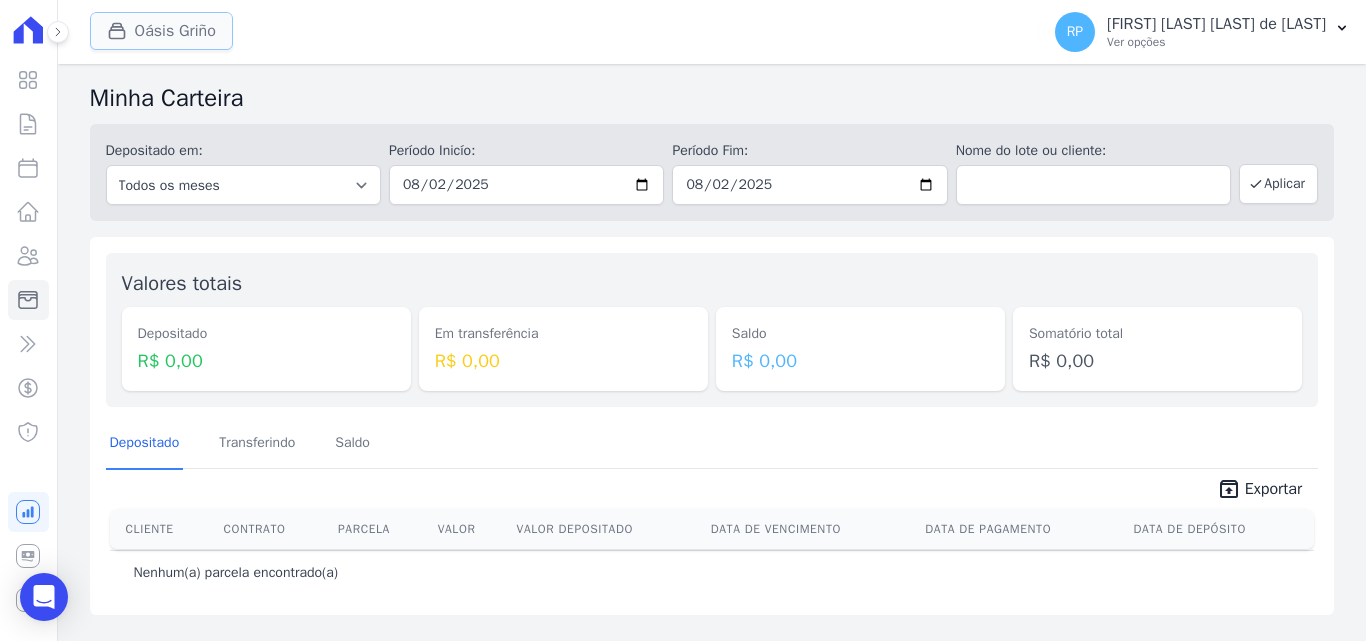 click on "Oásis   Griño" at bounding box center [161, 31] 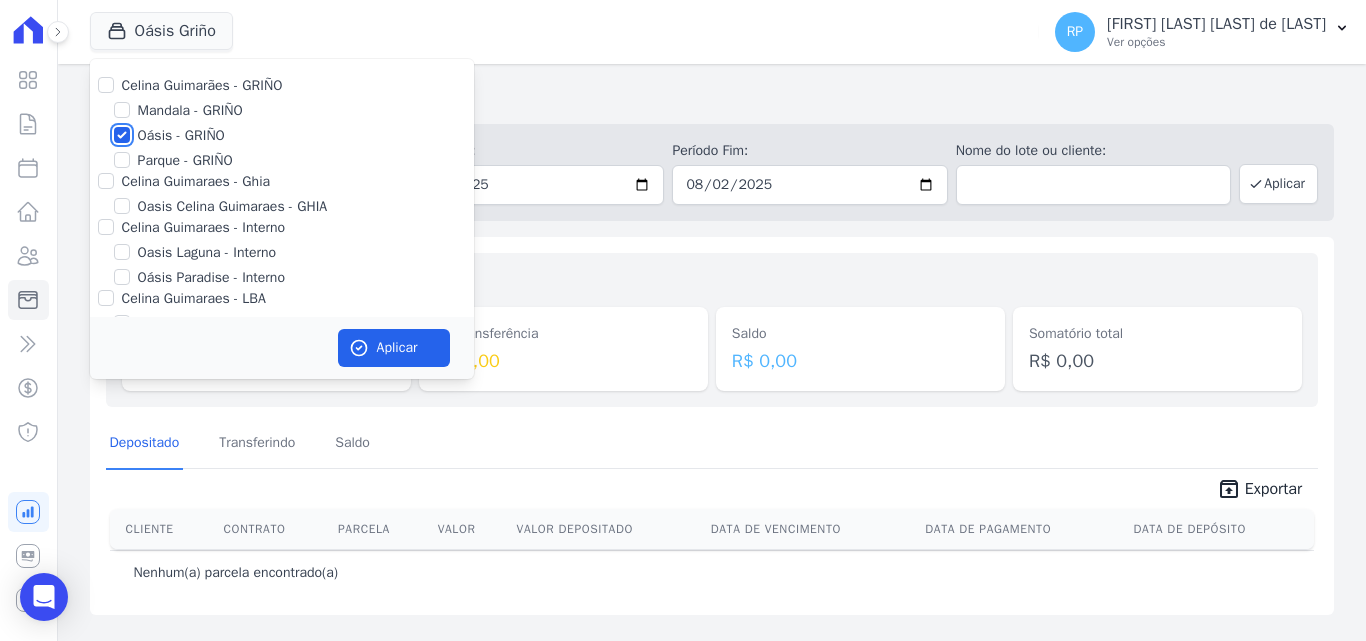 click on "Oásis - GRIÑO" at bounding box center [122, 135] 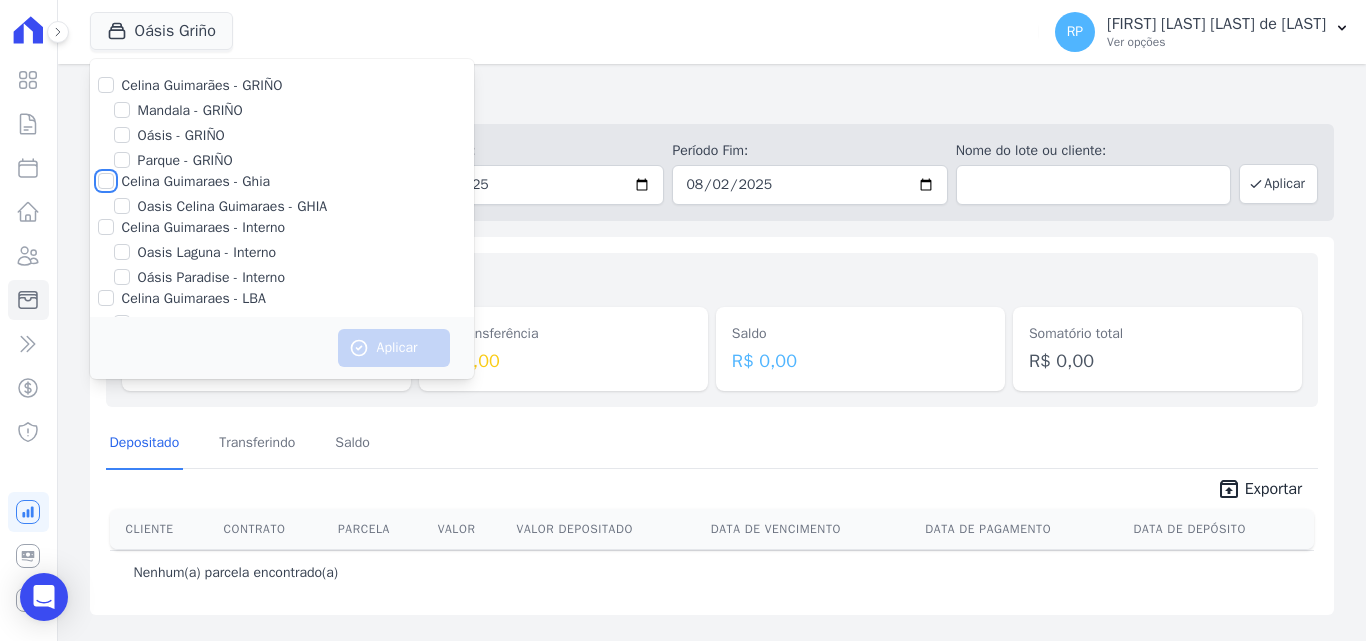 click on "Celina Guimaraes - Ghia" at bounding box center (106, 181) 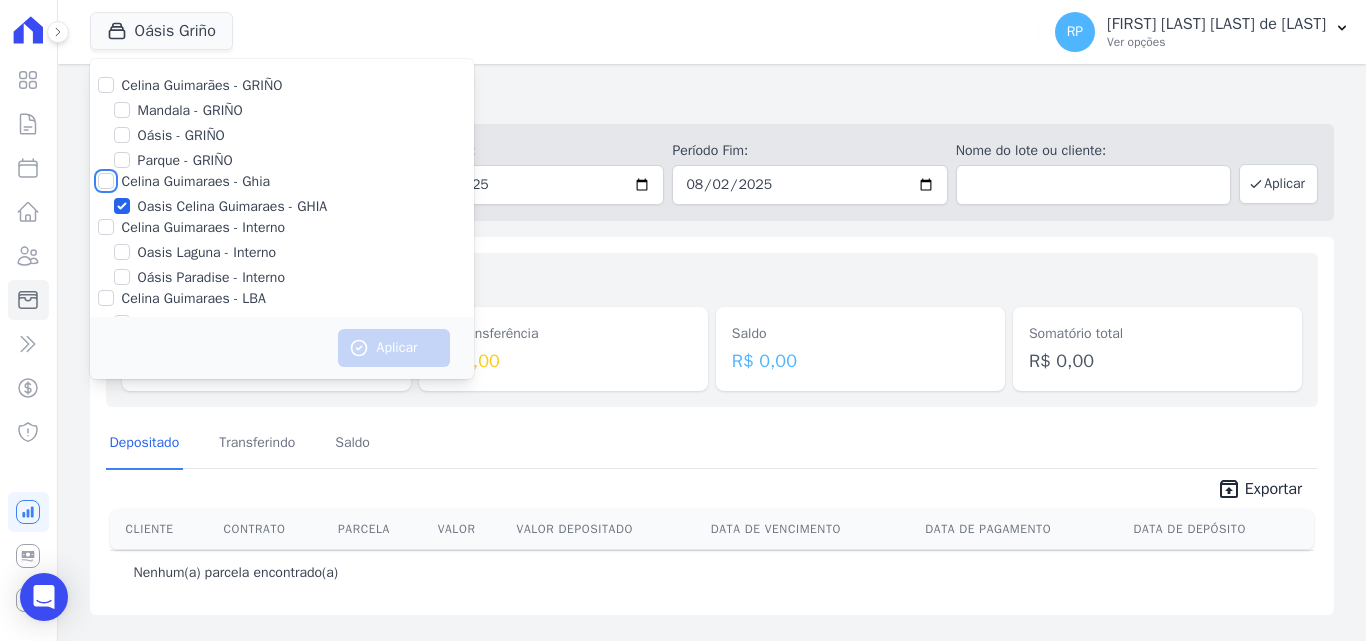 checkbox on "true" 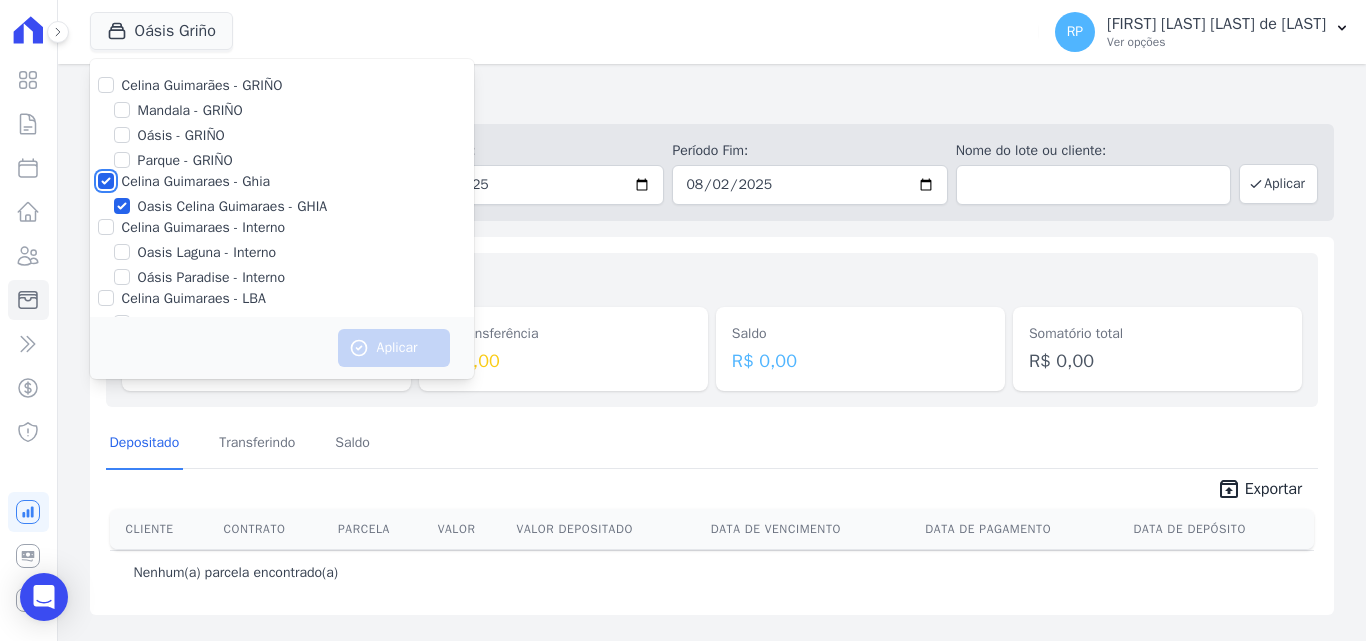 checkbox on "true" 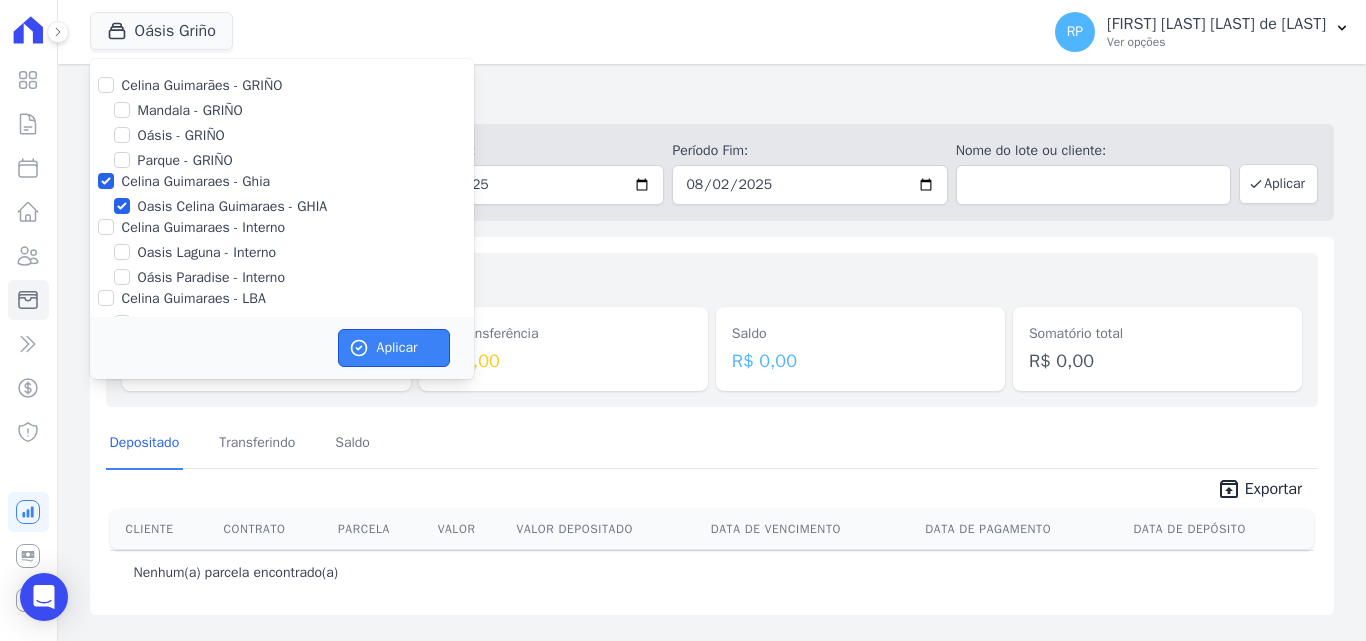click on "Aplicar" at bounding box center (394, 348) 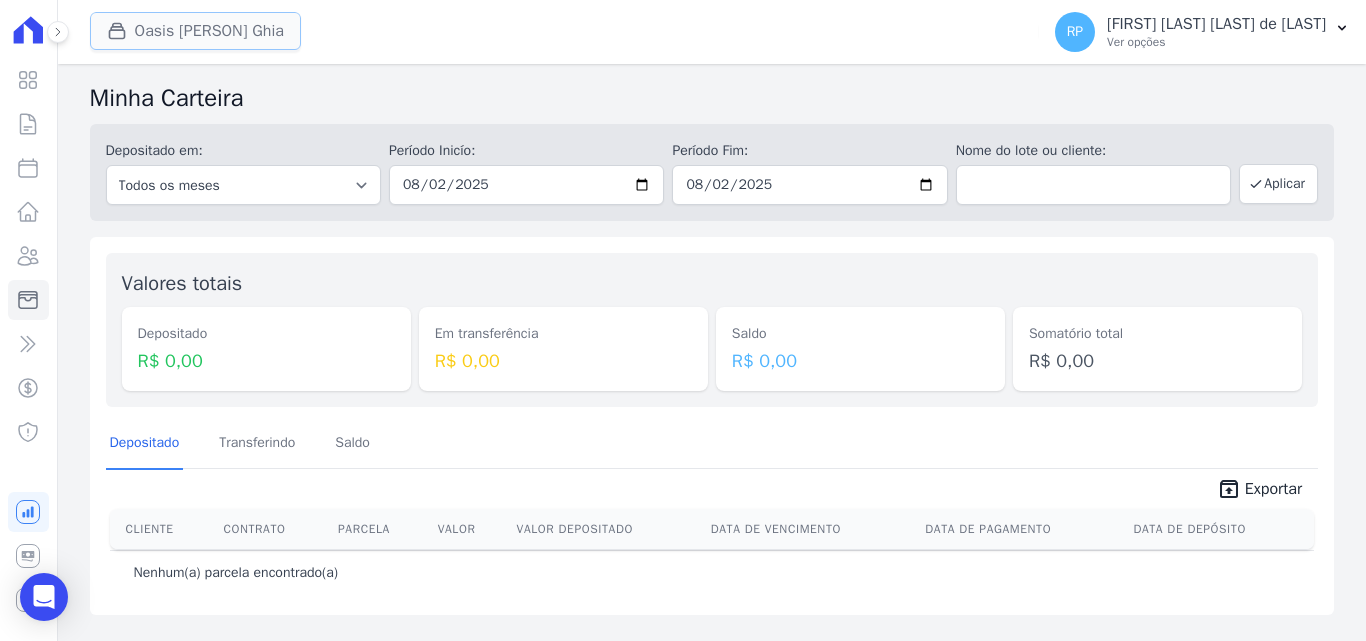click on "Oasis Celina Guimaraes   Ghia" at bounding box center [195, 31] 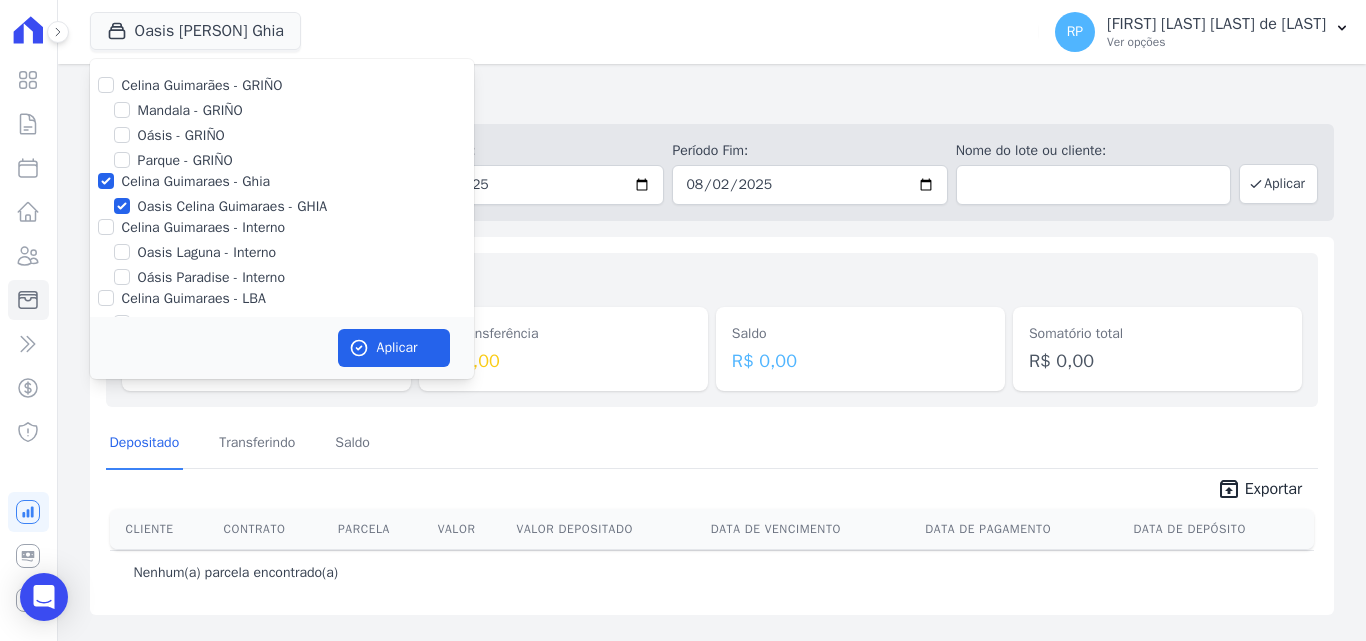 click at bounding box center (106, 181) 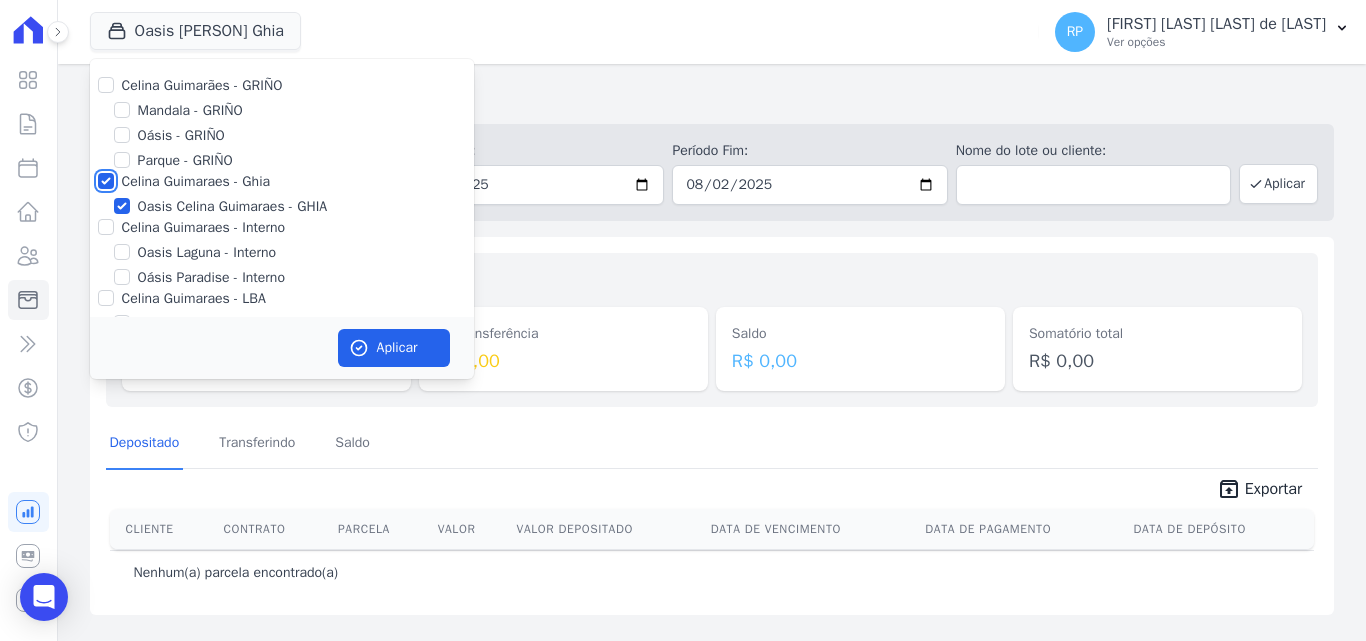 click on "Celina Guimaraes - Ghia" at bounding box center [106, 181] 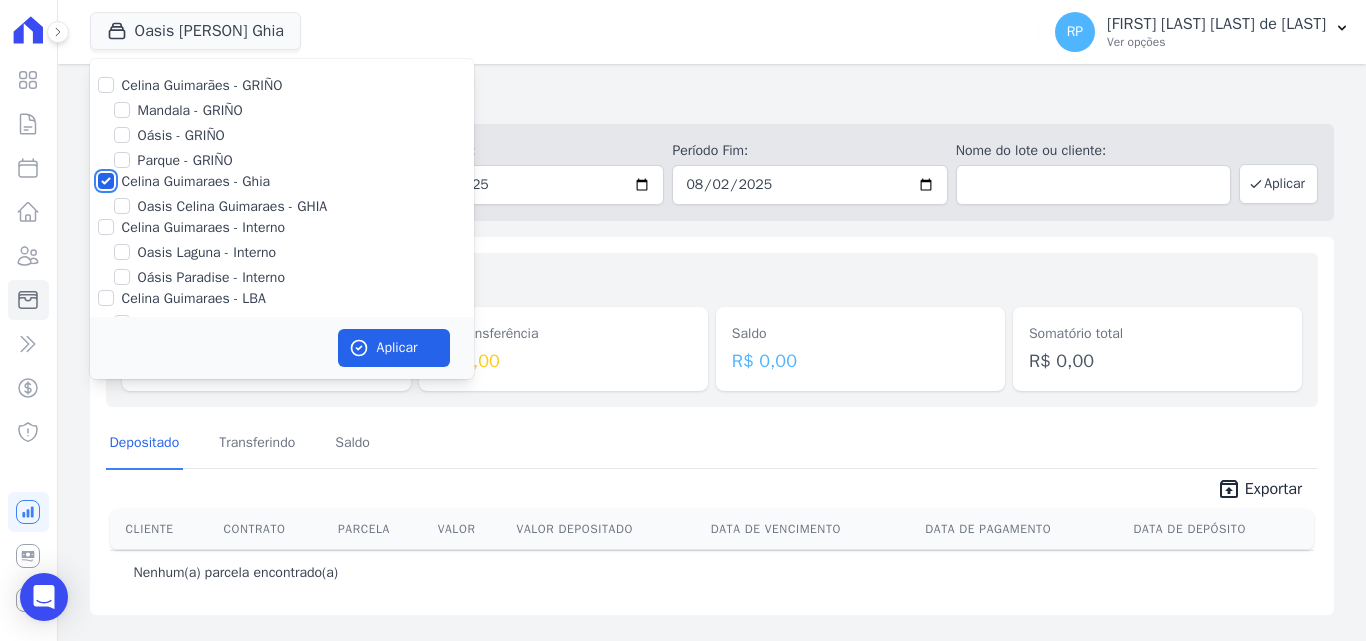 checkbox on "false" 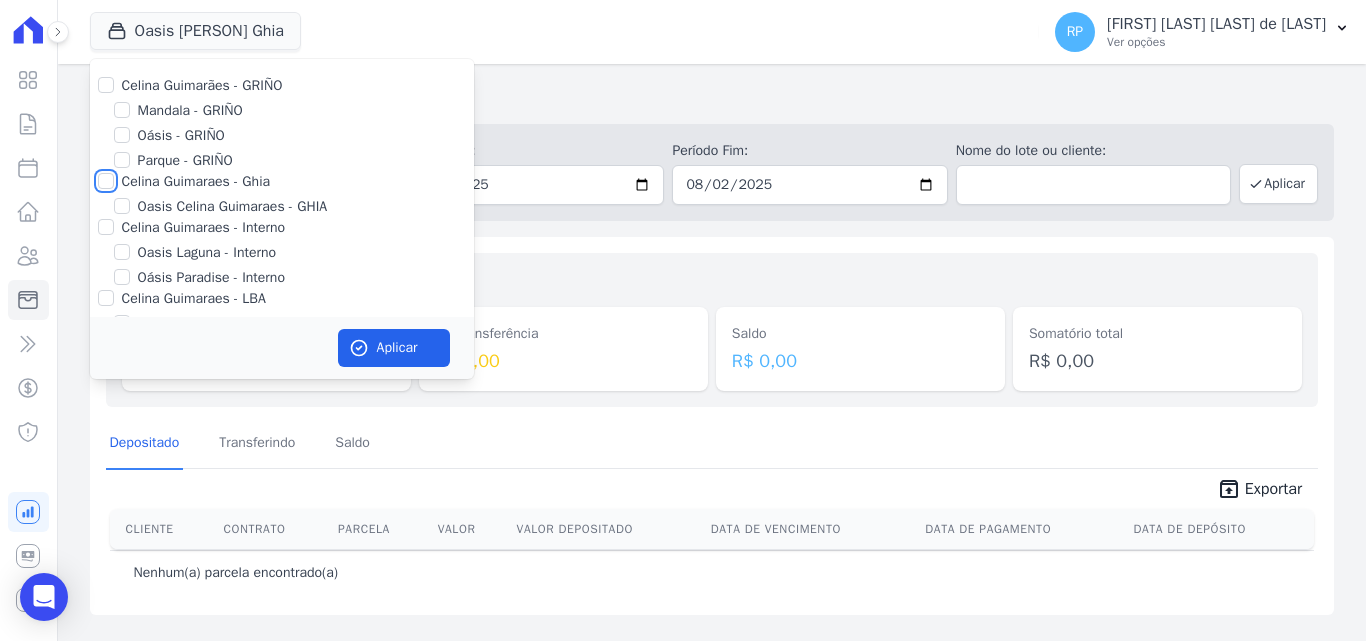 checkbox on "false" 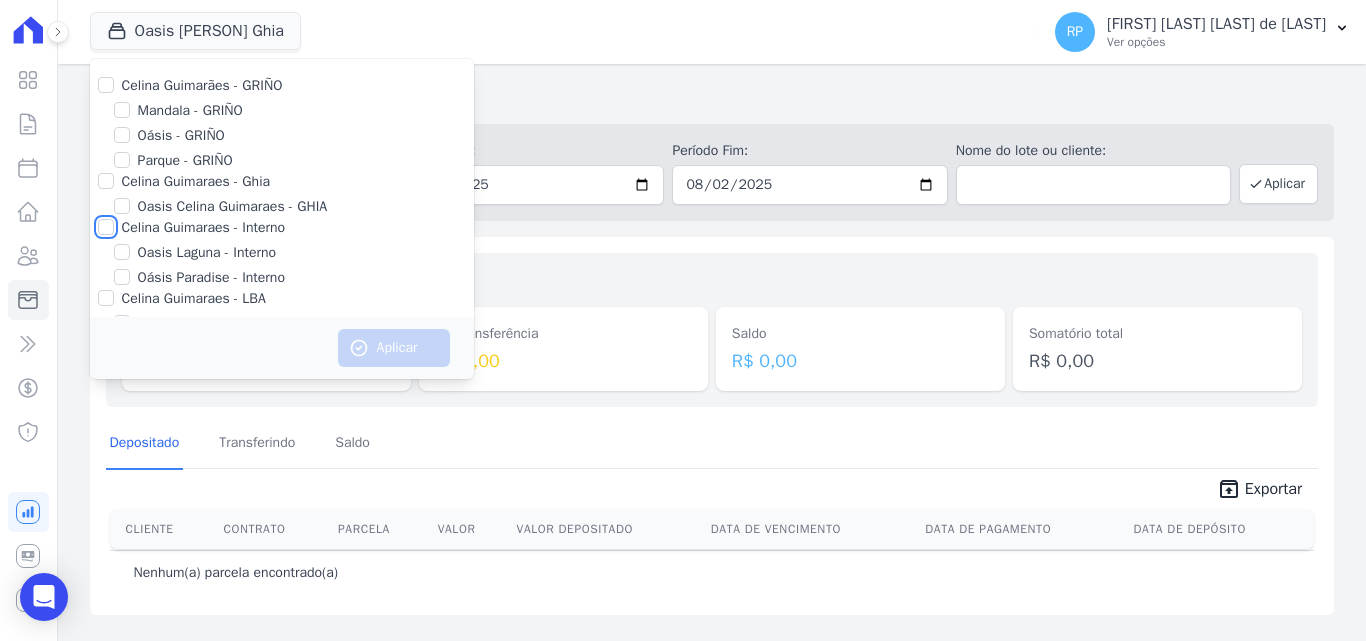 click on "Celina Guimaraes - Interno" at bounding box center [106, 227] 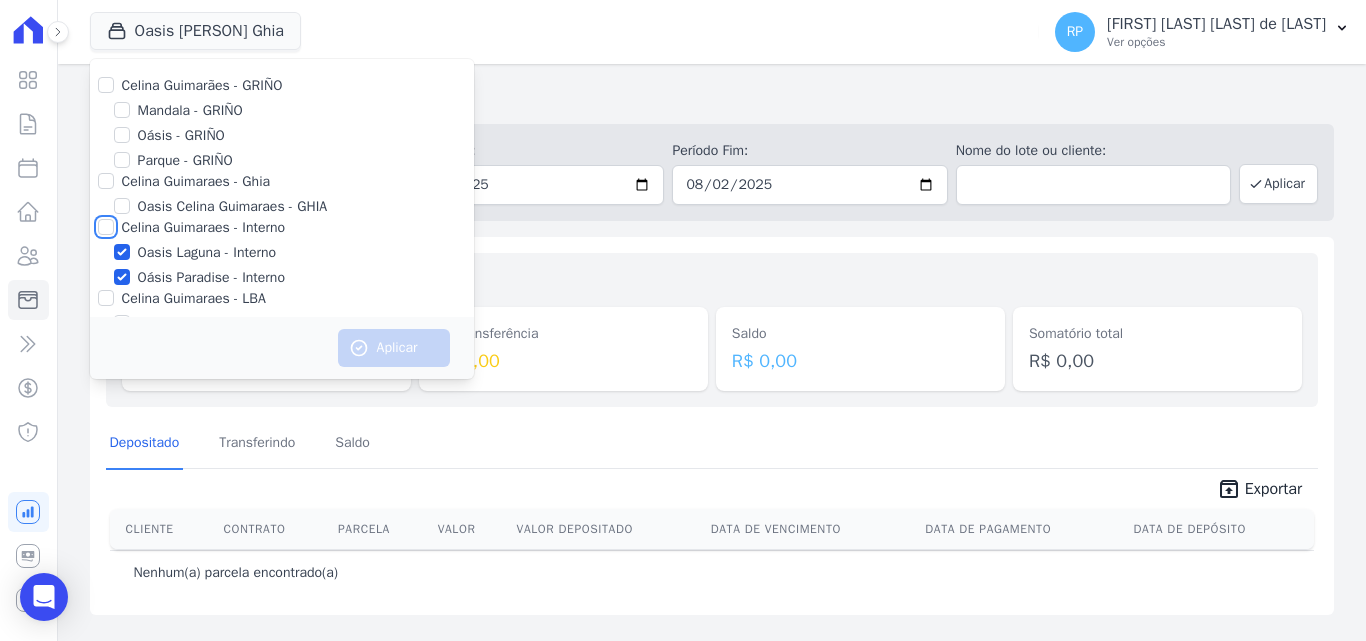 checkbox on "true" 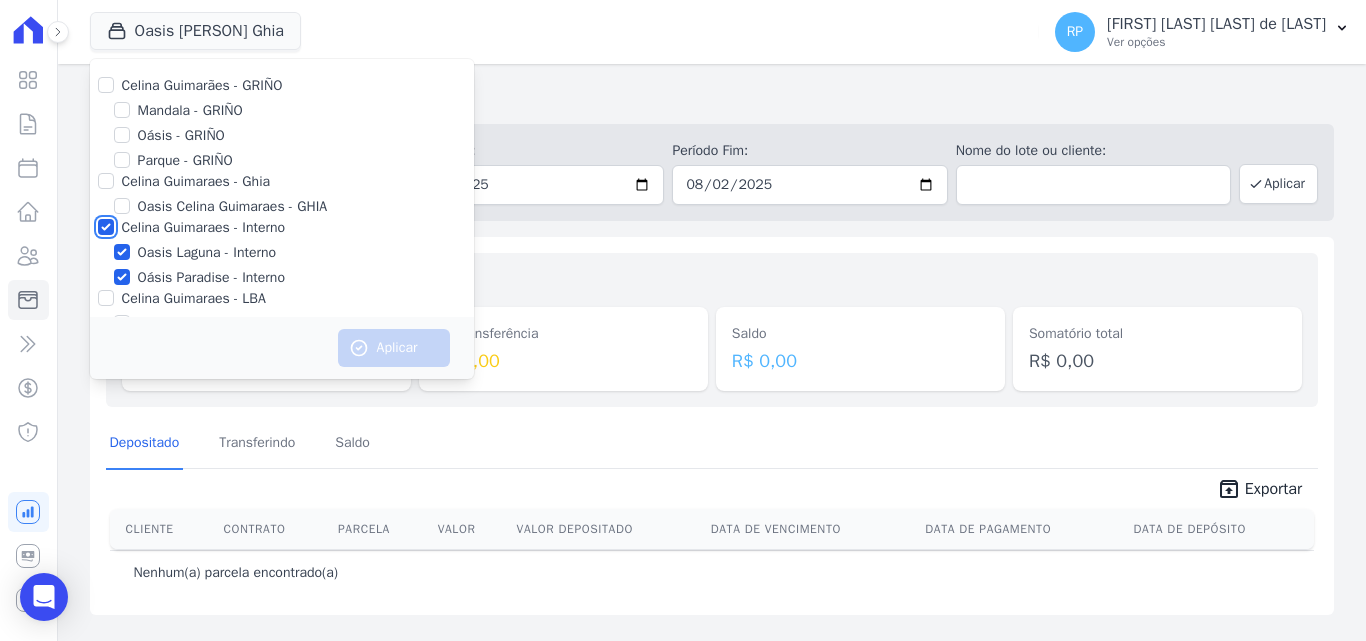 checkbox on "true" 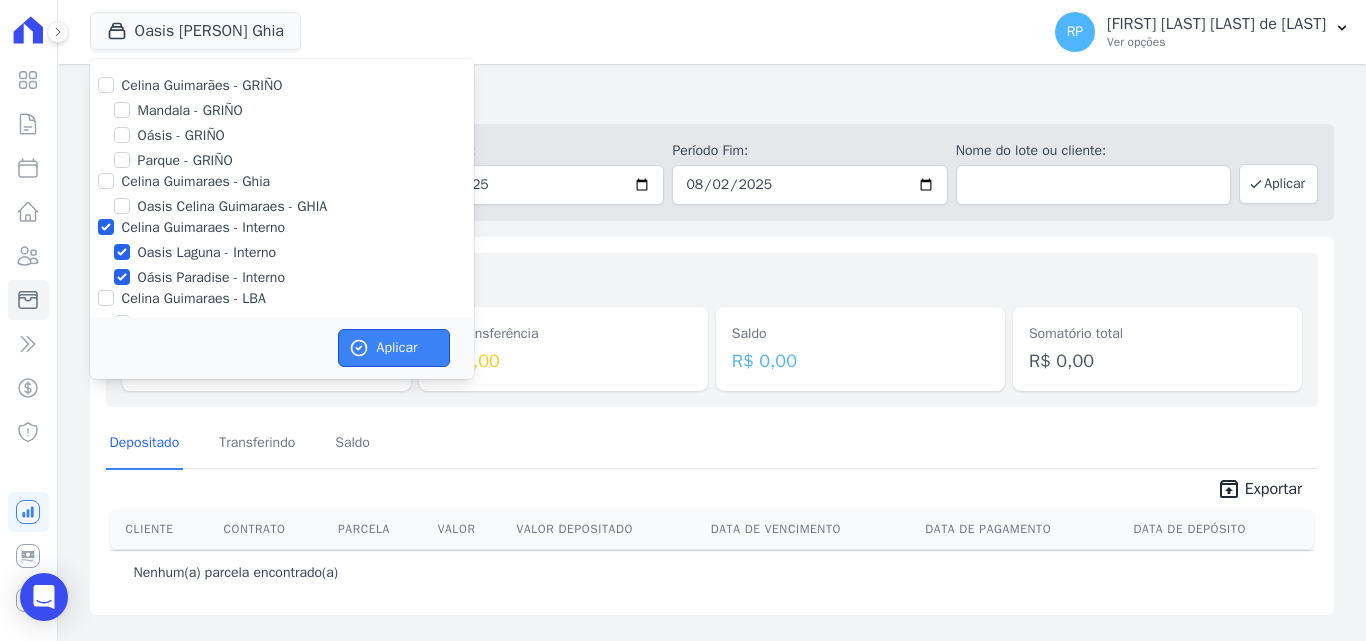 click on "Aplicar" at bounding box center (394, 348) 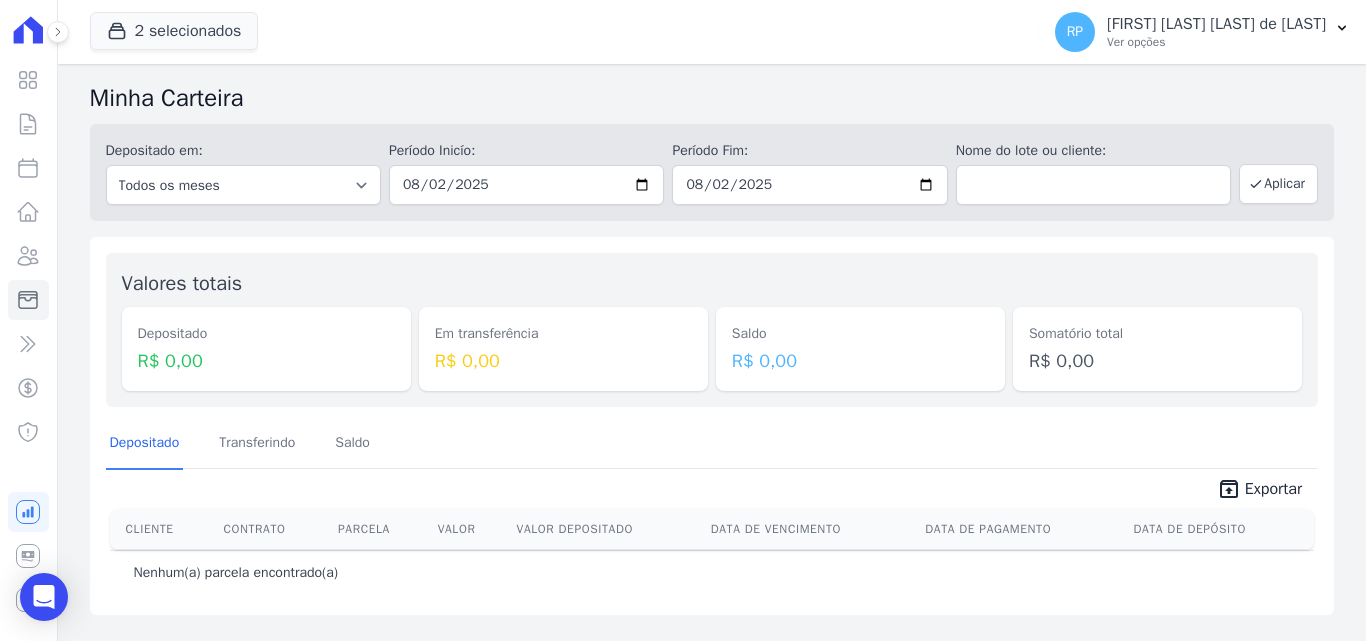 click on "2 selecionados
Celina Guimarães - GRIÑO
Mandala - GRIÑO
Oásis - GRIÑO
Parque - GRIÑO
Celina Guimaraes - Ghia" at bounding box center [560, 32] 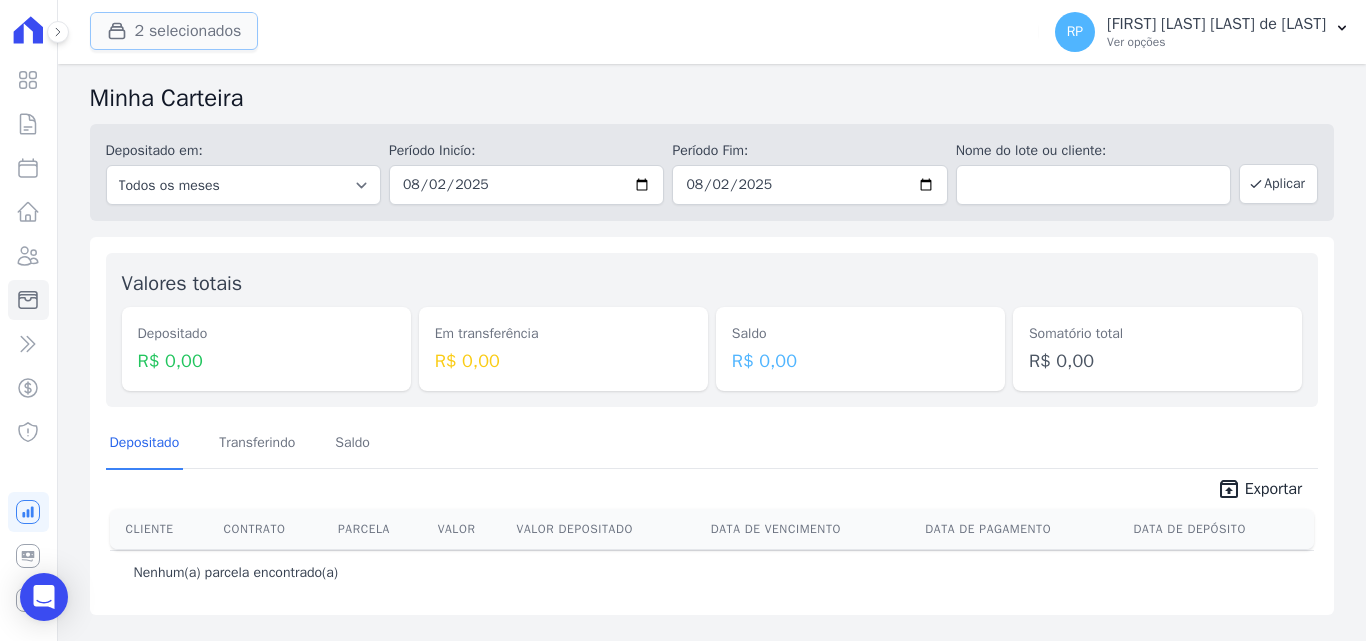 click on "2 selecionados" at bounding box center [174, 31] 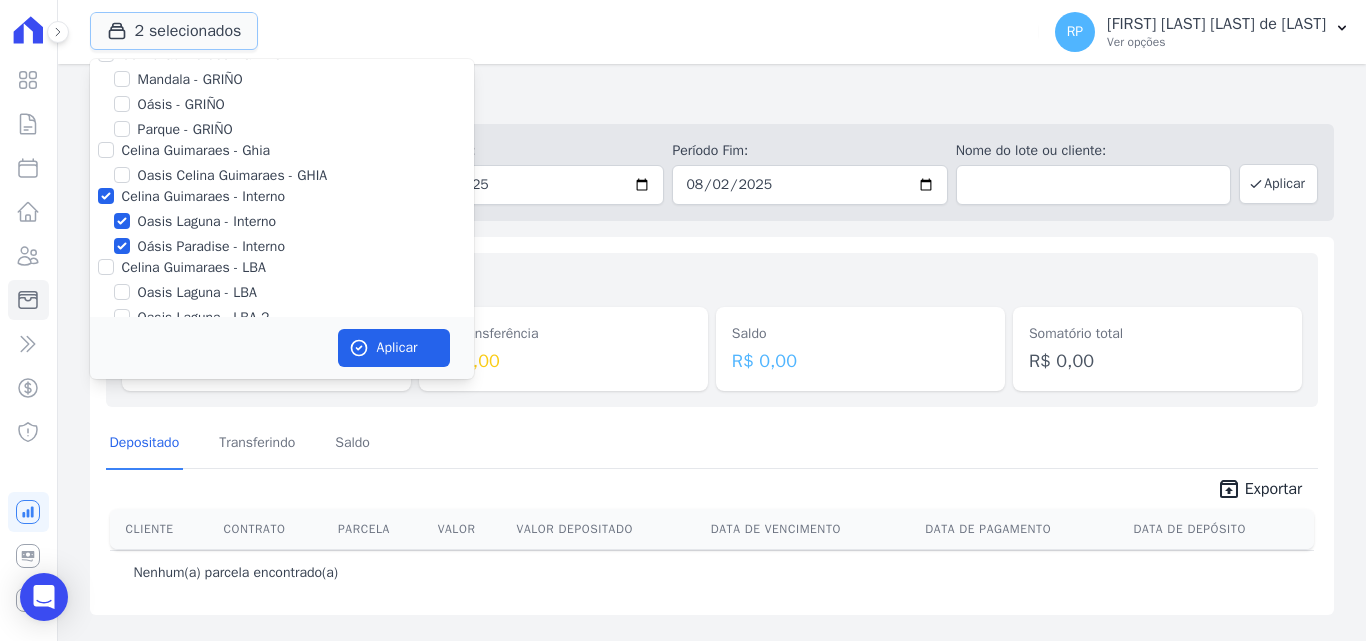 scroll, scrollTop: 58, scrollLeft: 0, axis: vertical 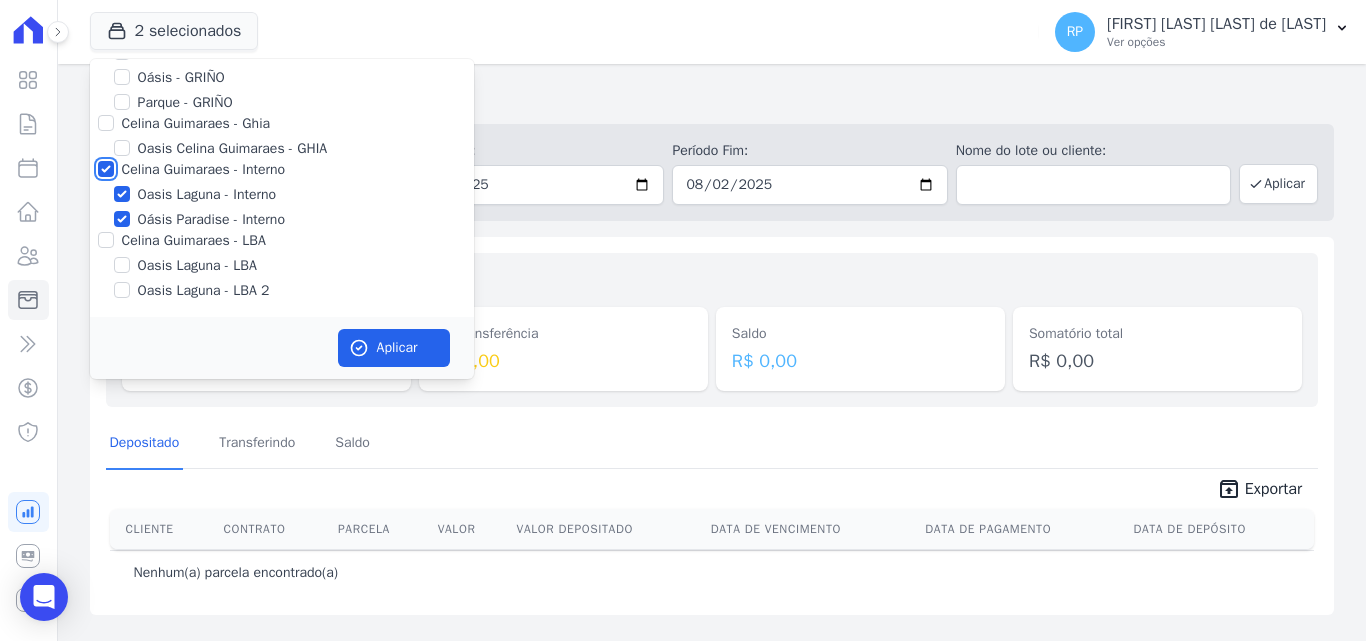click on "Celina Guimaraes - Interno" at bounding box center (106, 169) 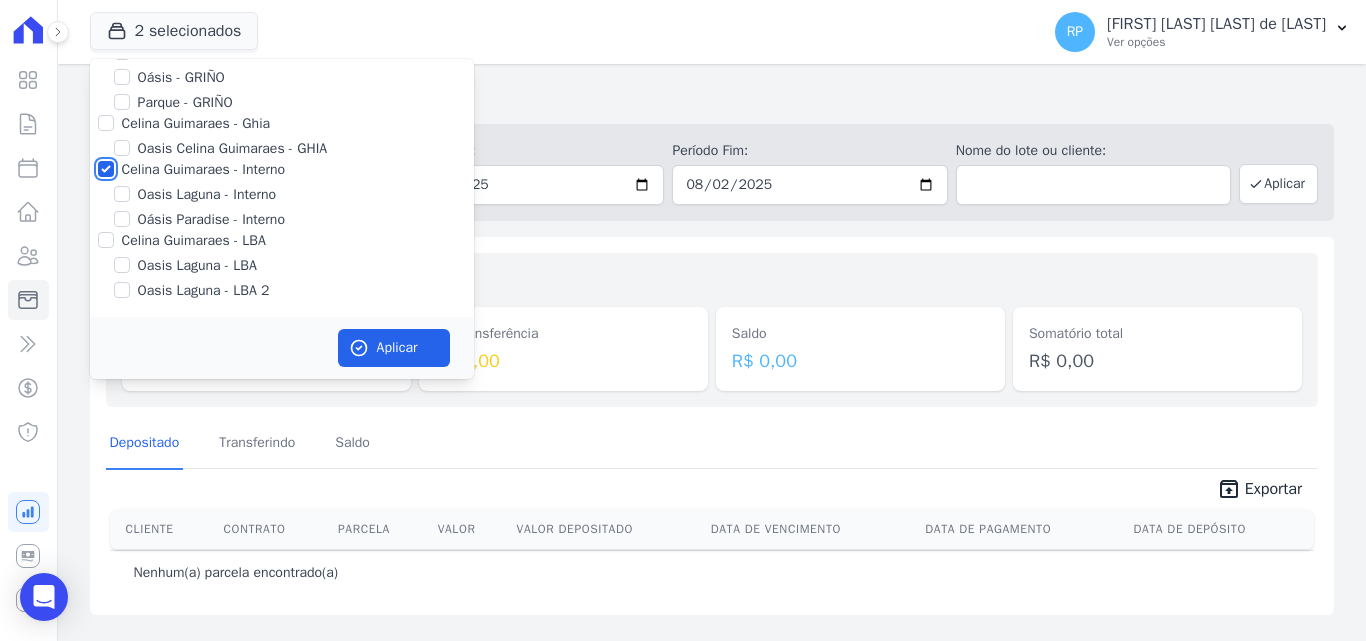 checkbox on "false" 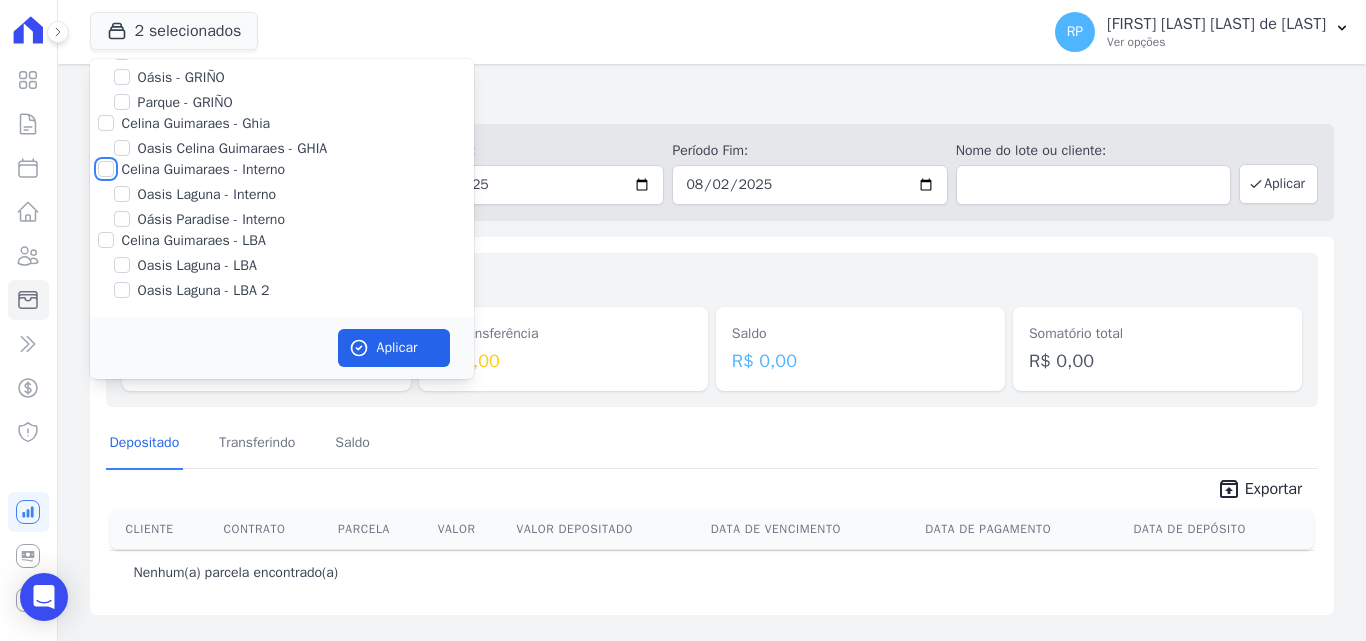 checkbox on "false" 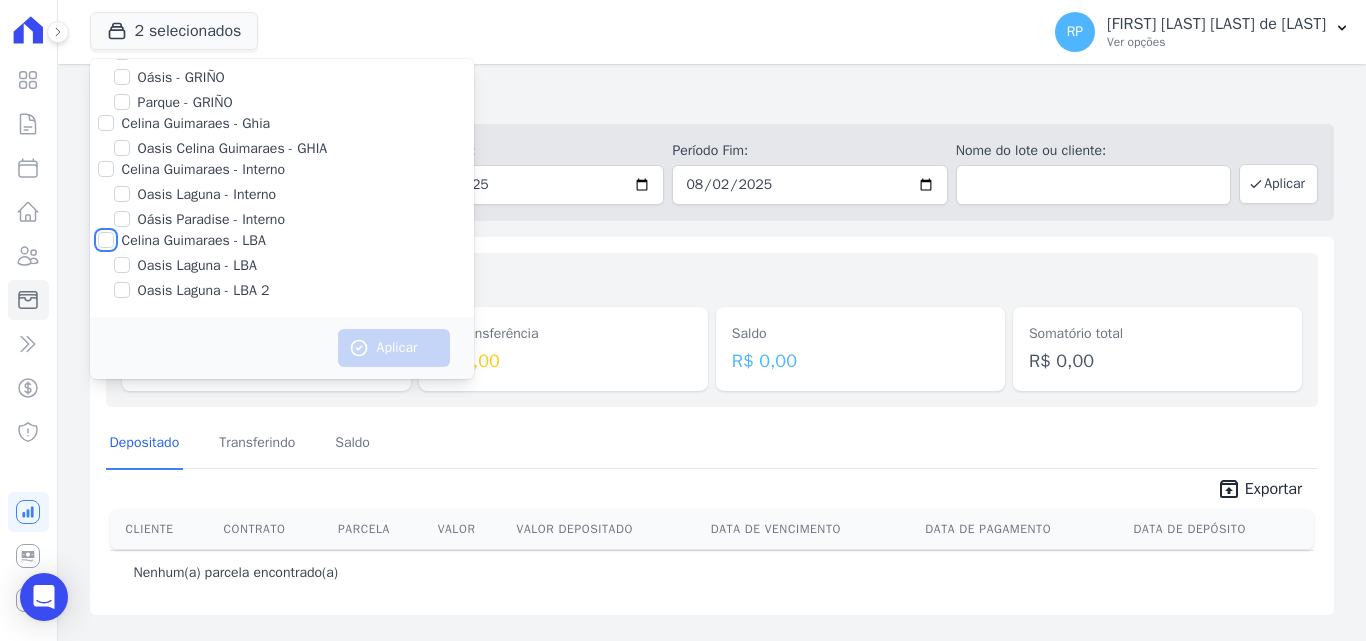 click on "Celina Guimaraes - LBA" at bounding box center [106, 240] 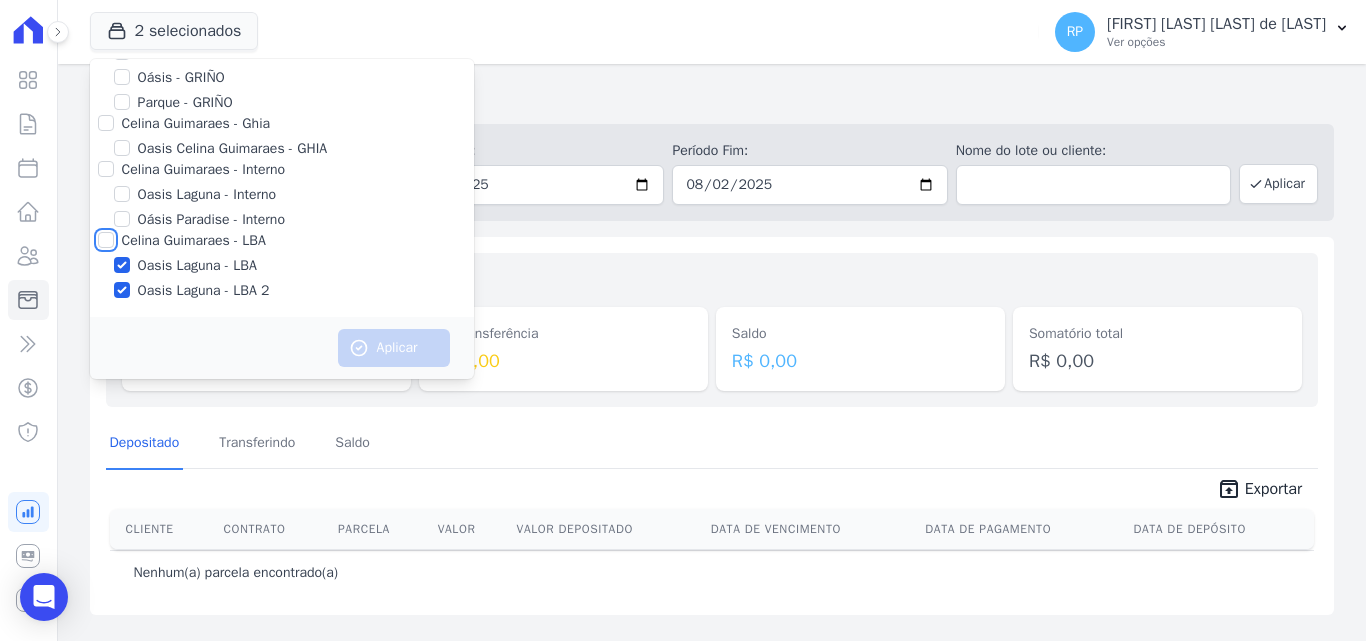checkbox on "true" 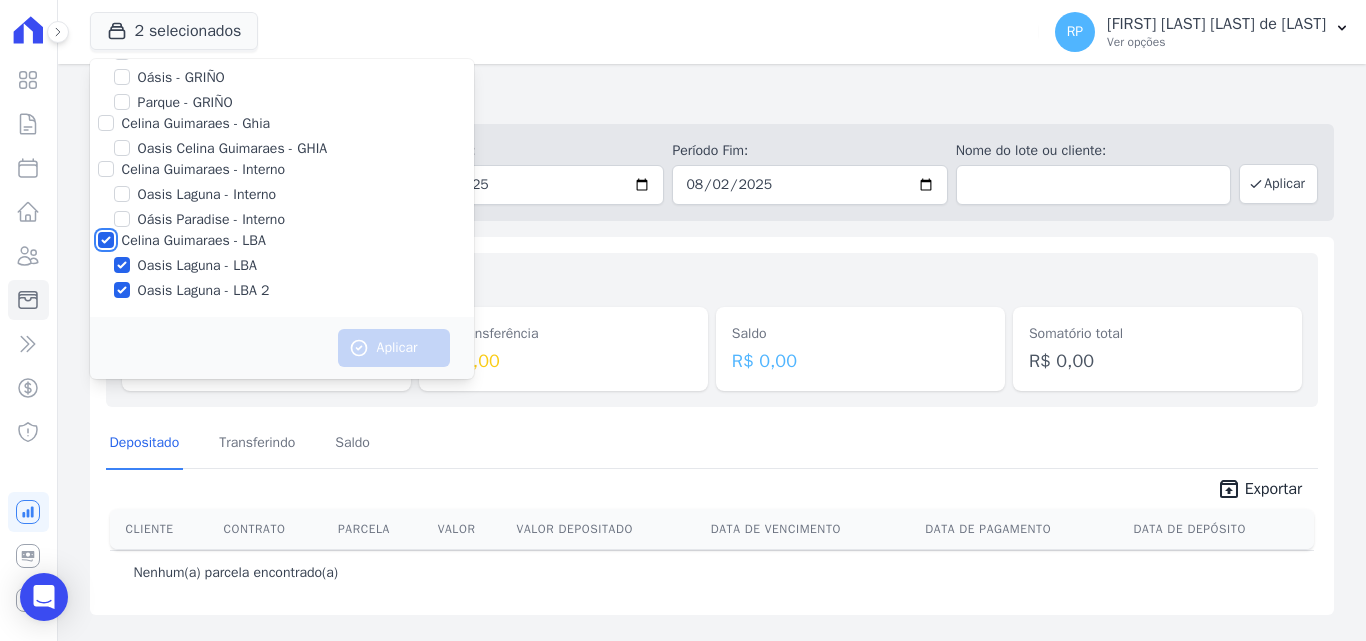 checkbox on "true" 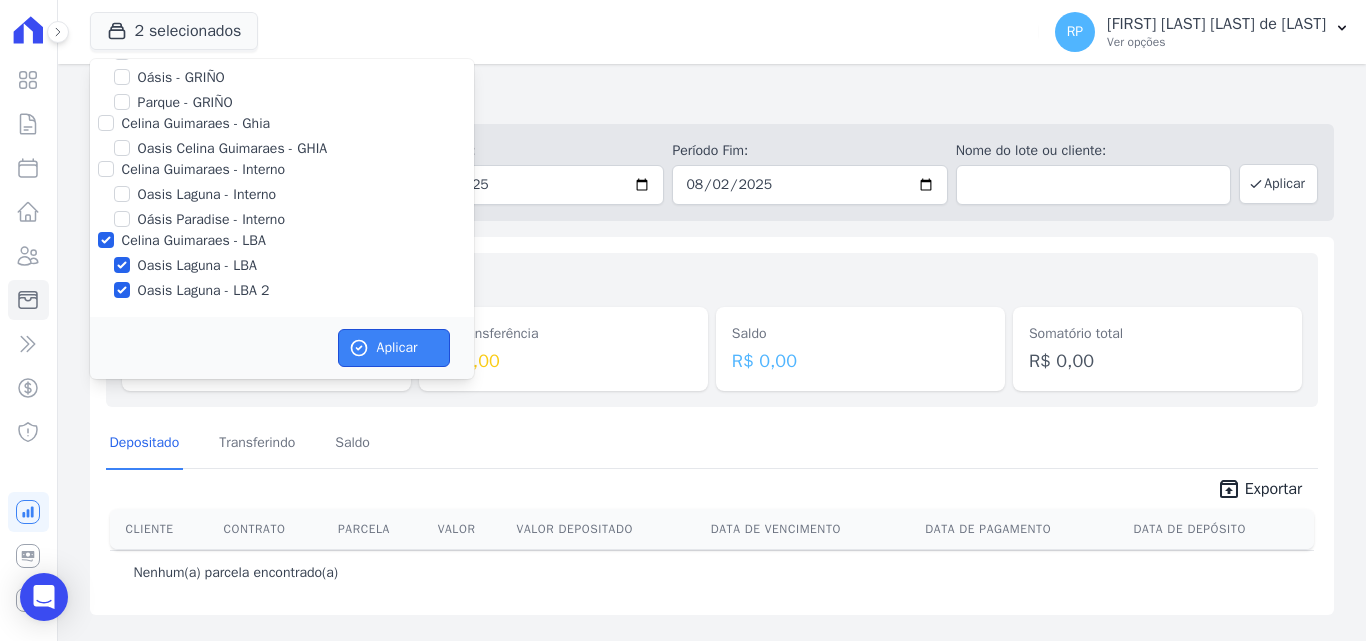 click on "Aplicar" at bounding box center (394, 348) 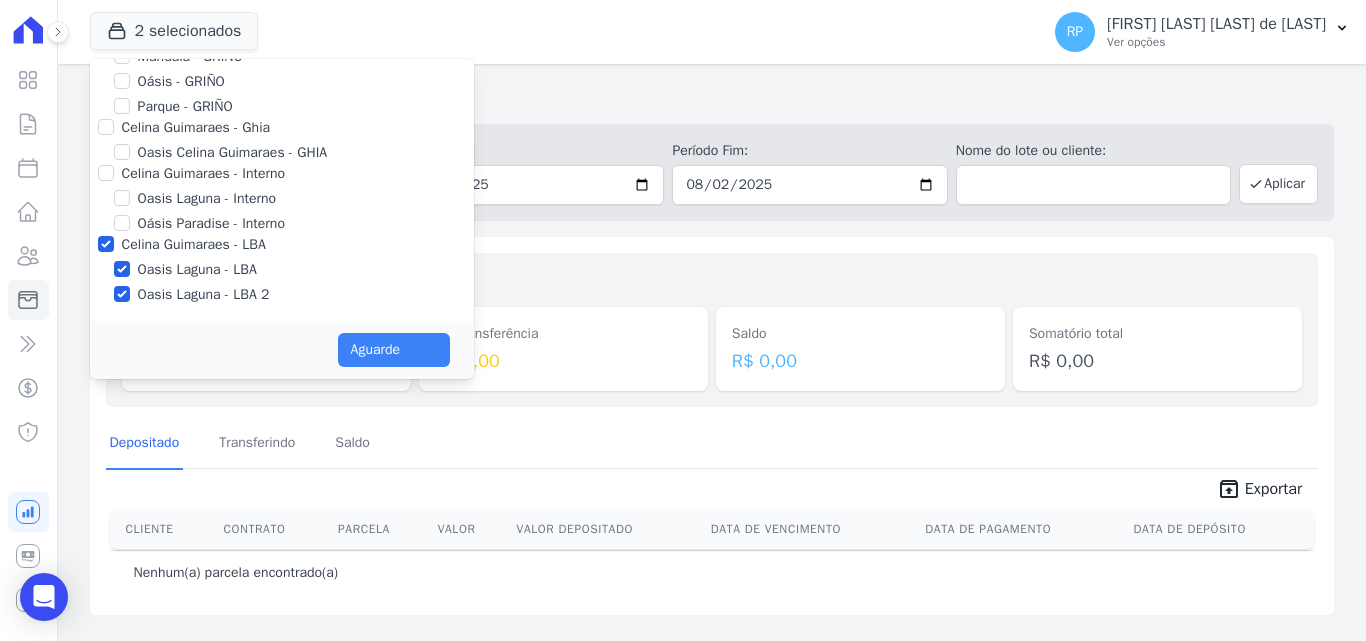 scroll, scrollTop: 54, scrollLeft: 0, axis: vertical 